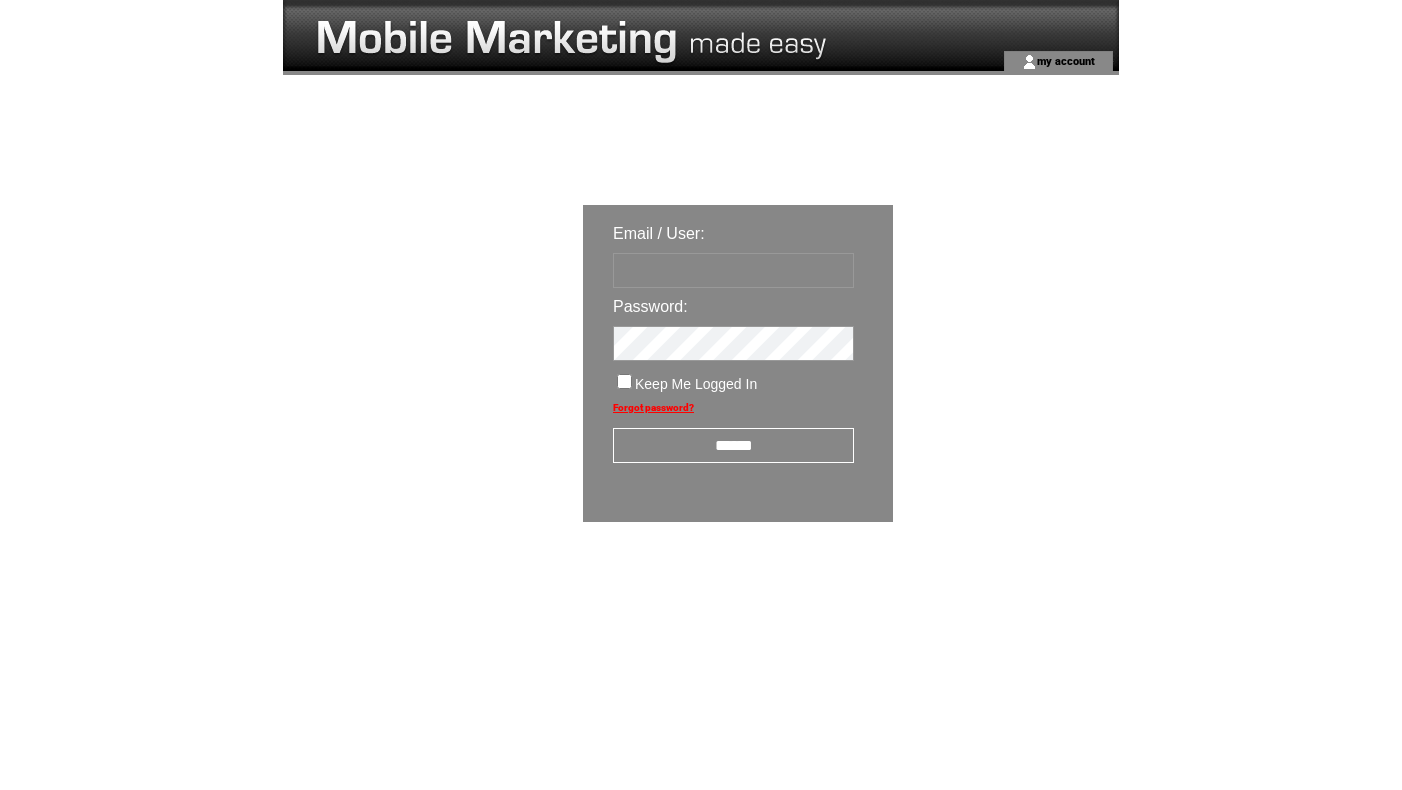 scroll, scrollTop: 0, scrollLeft: 0, axis: both 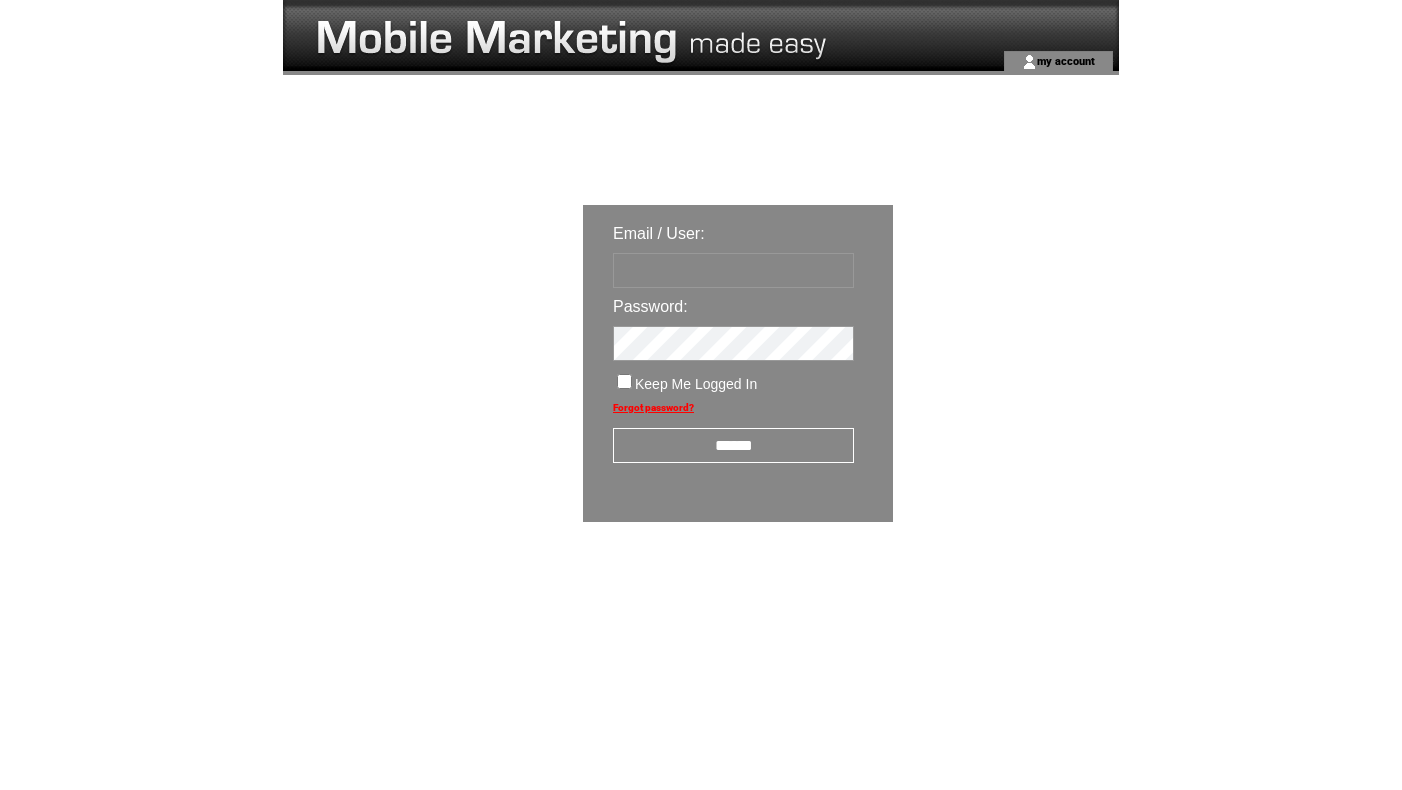 type on "**********" 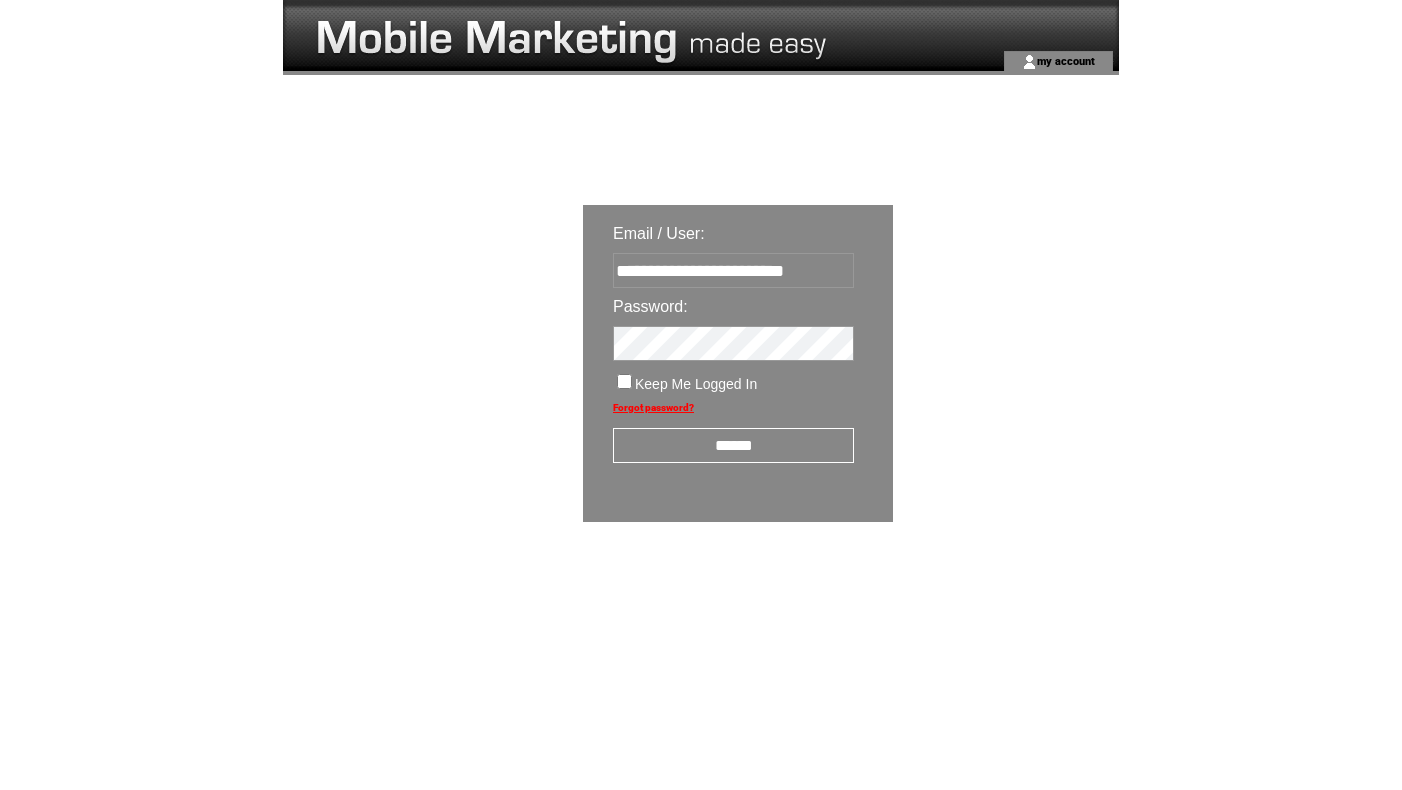 click on "******" at bounding box center [733, 445] 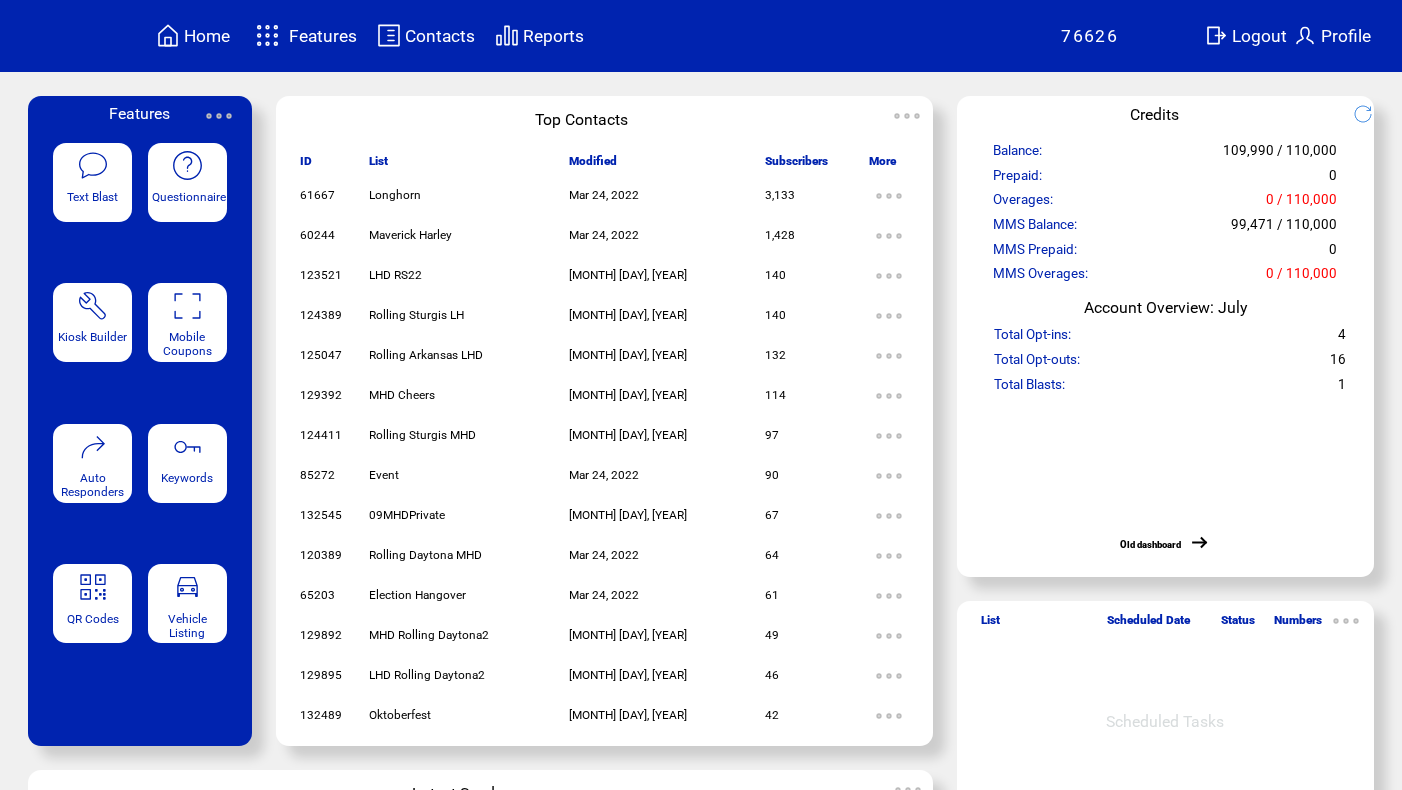 scroll, scrollTop: 0, scrollLeft: 0, axis: both 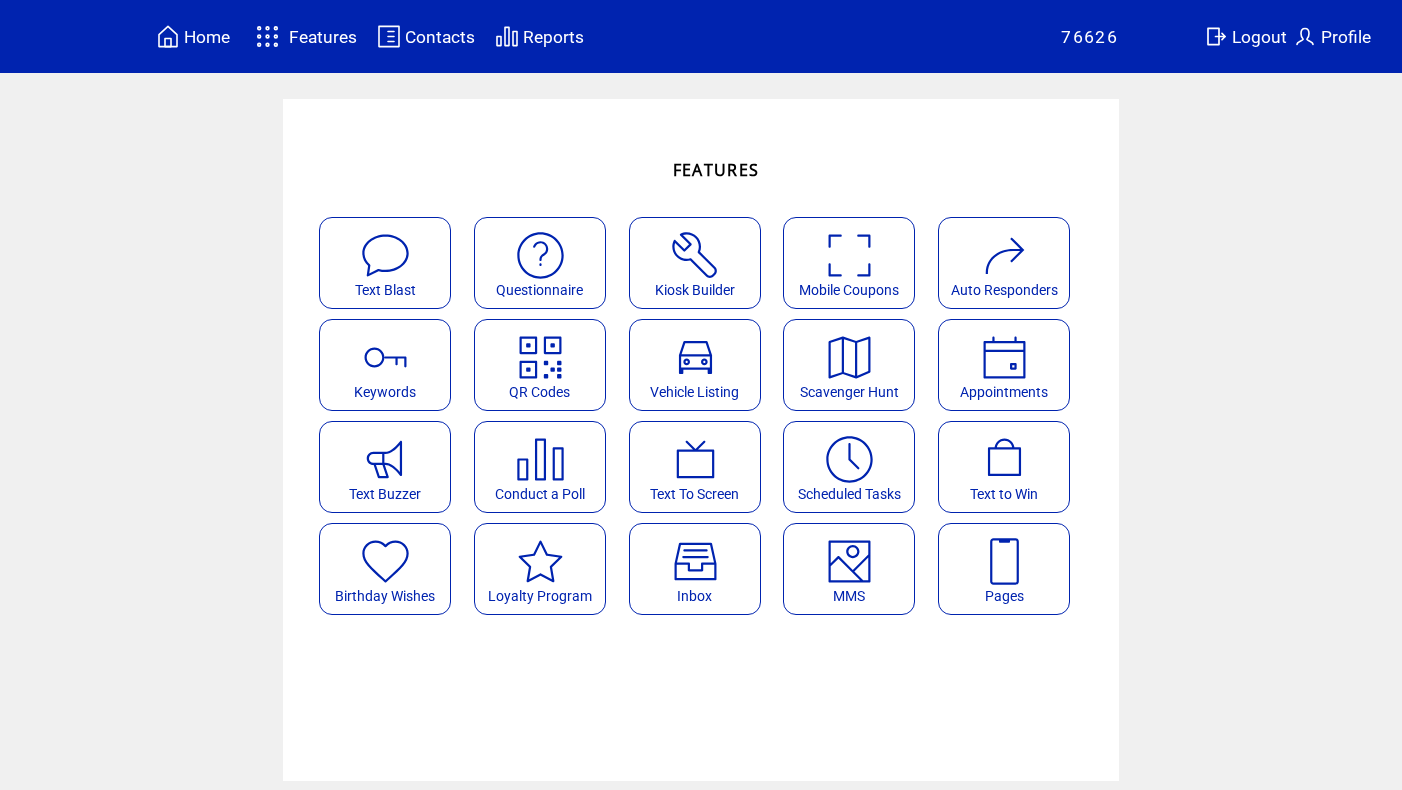 click at bounding box center (849, 561) 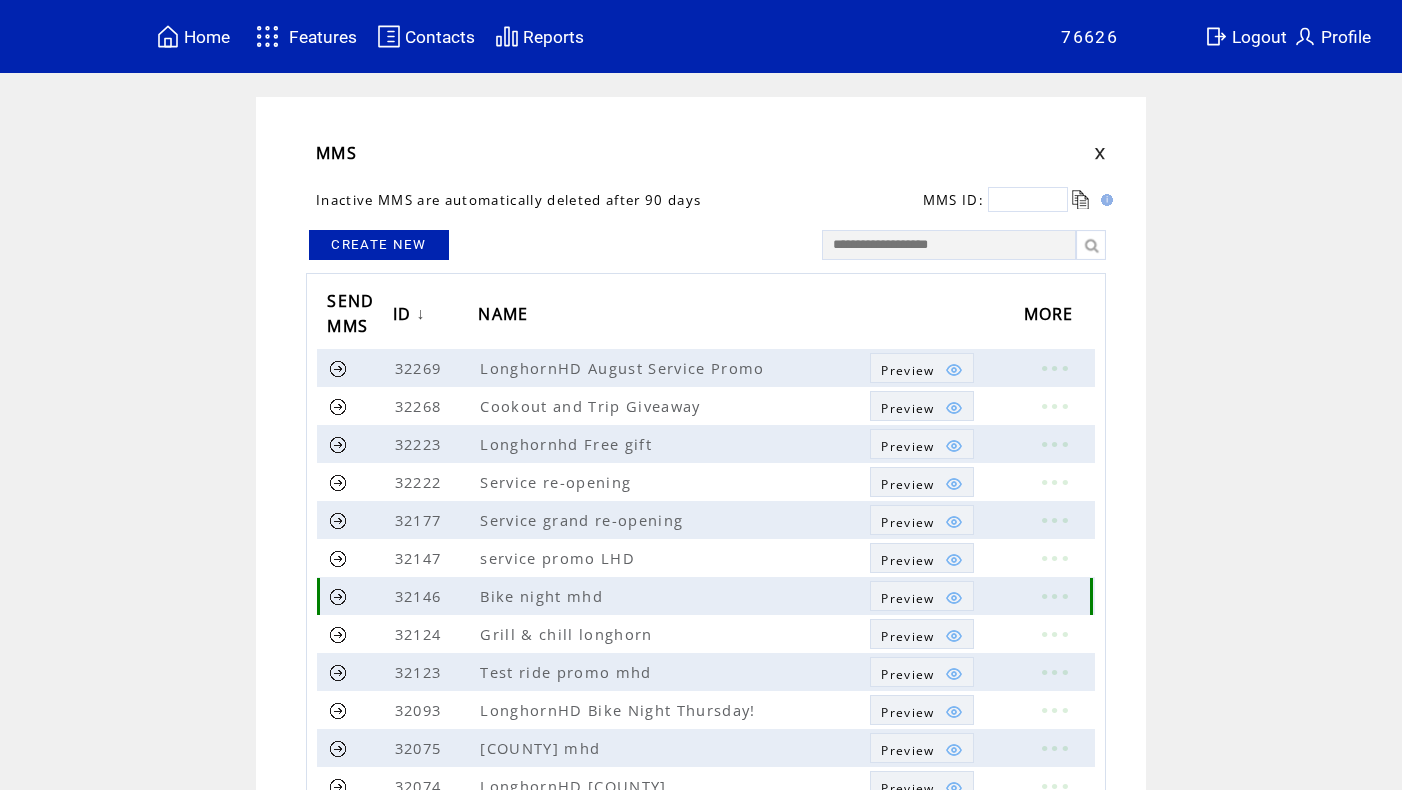 scroll, scrollTop: 0, scrollLeft: 0, axis: both 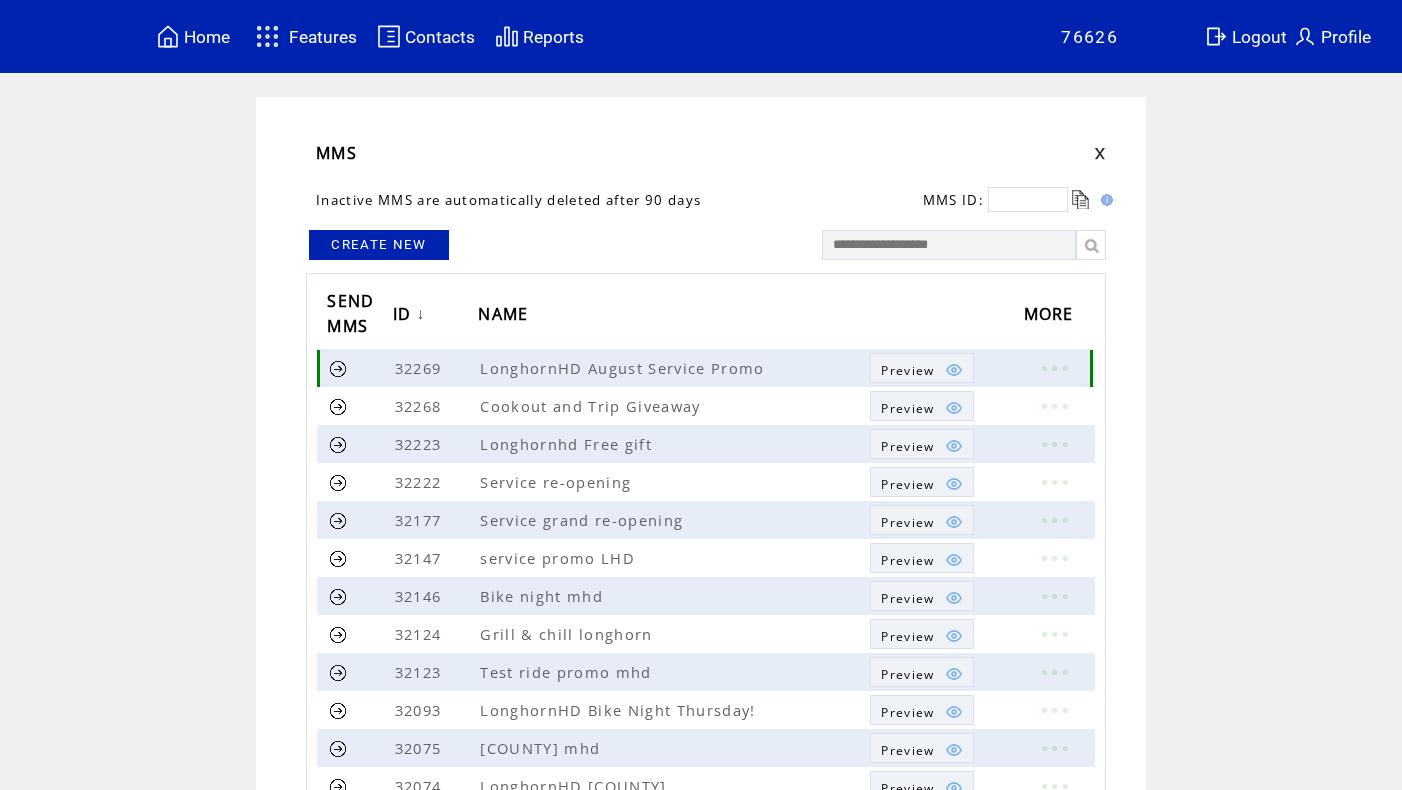 click on "Preview" at bounding box center [907, 370] 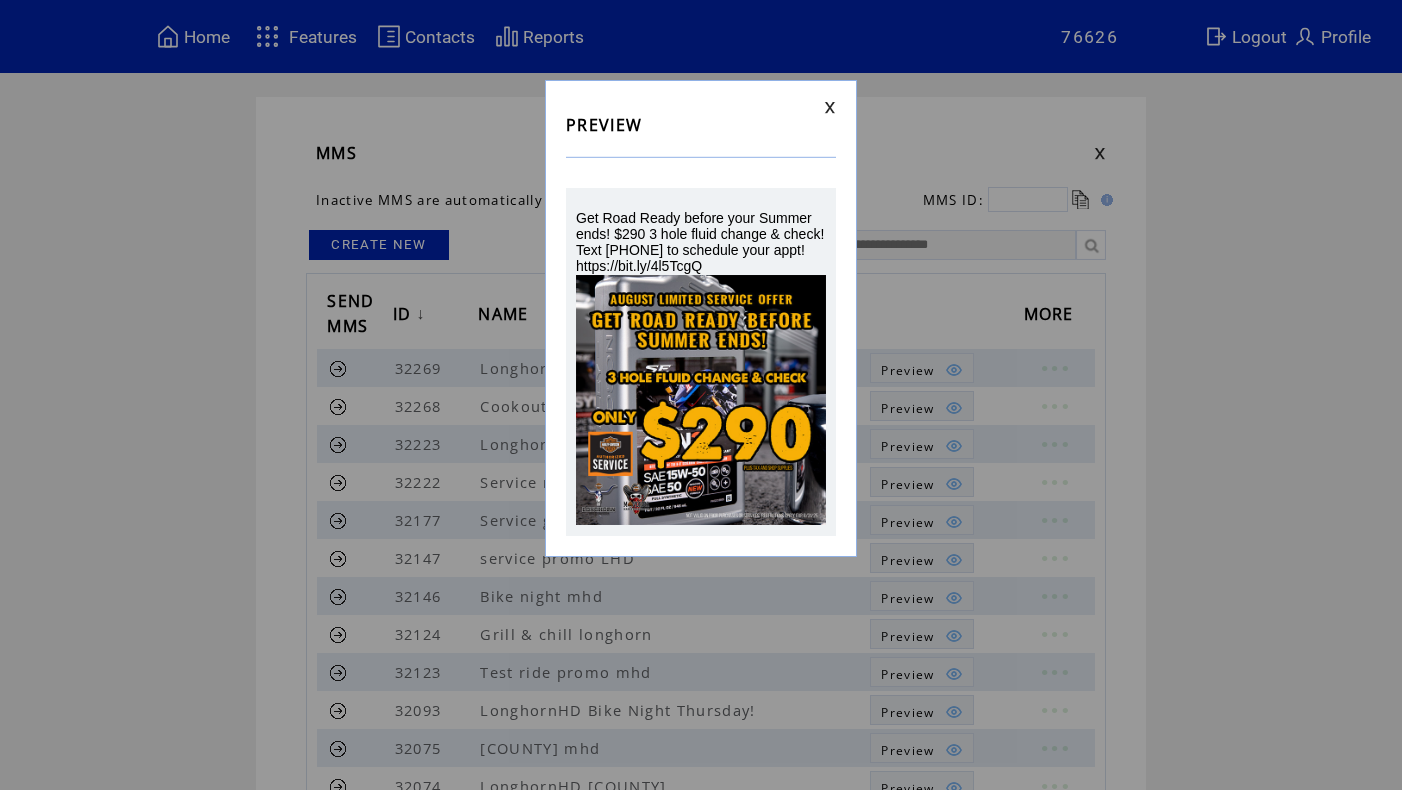 click at bounding box center (830, 107) 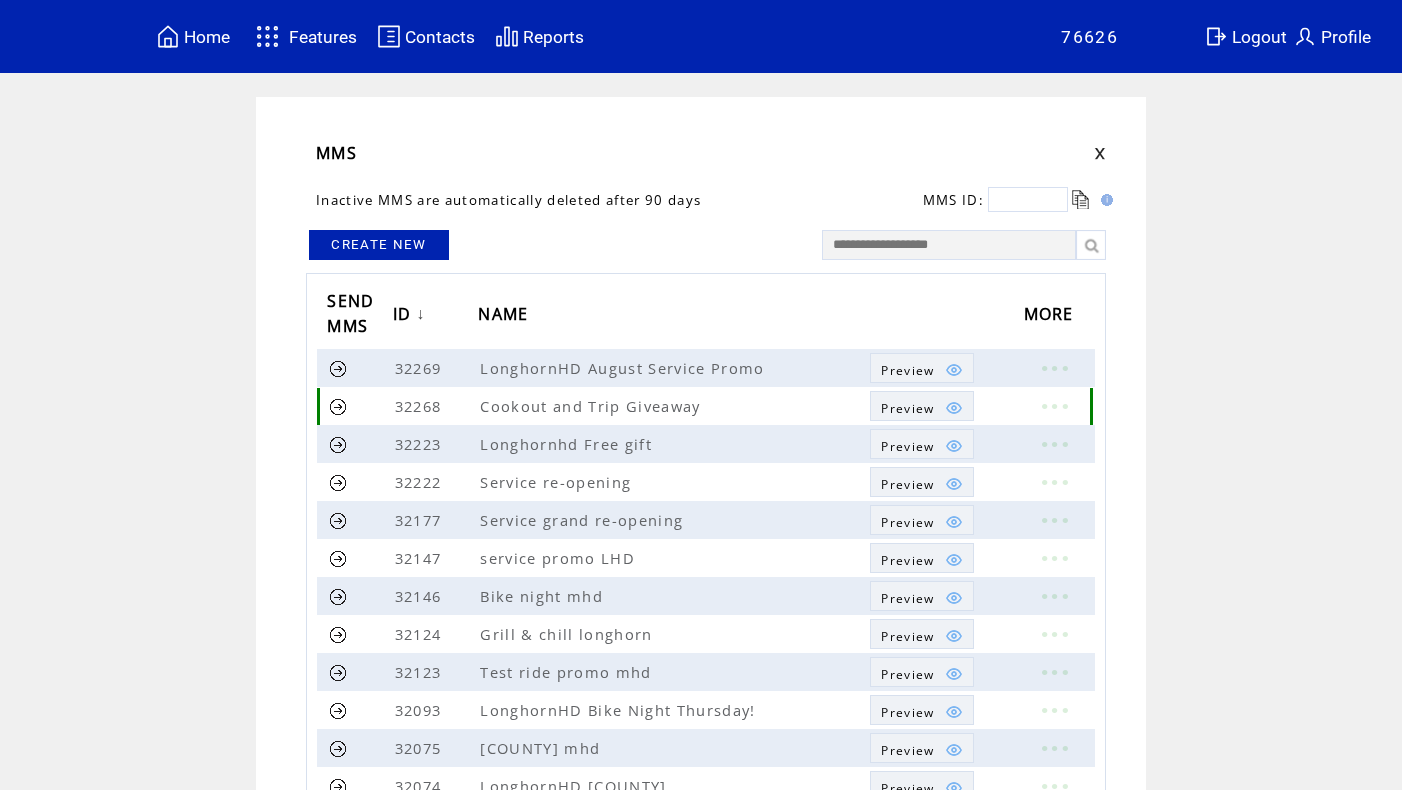click on "Preview" at bounding box center [907, 408] 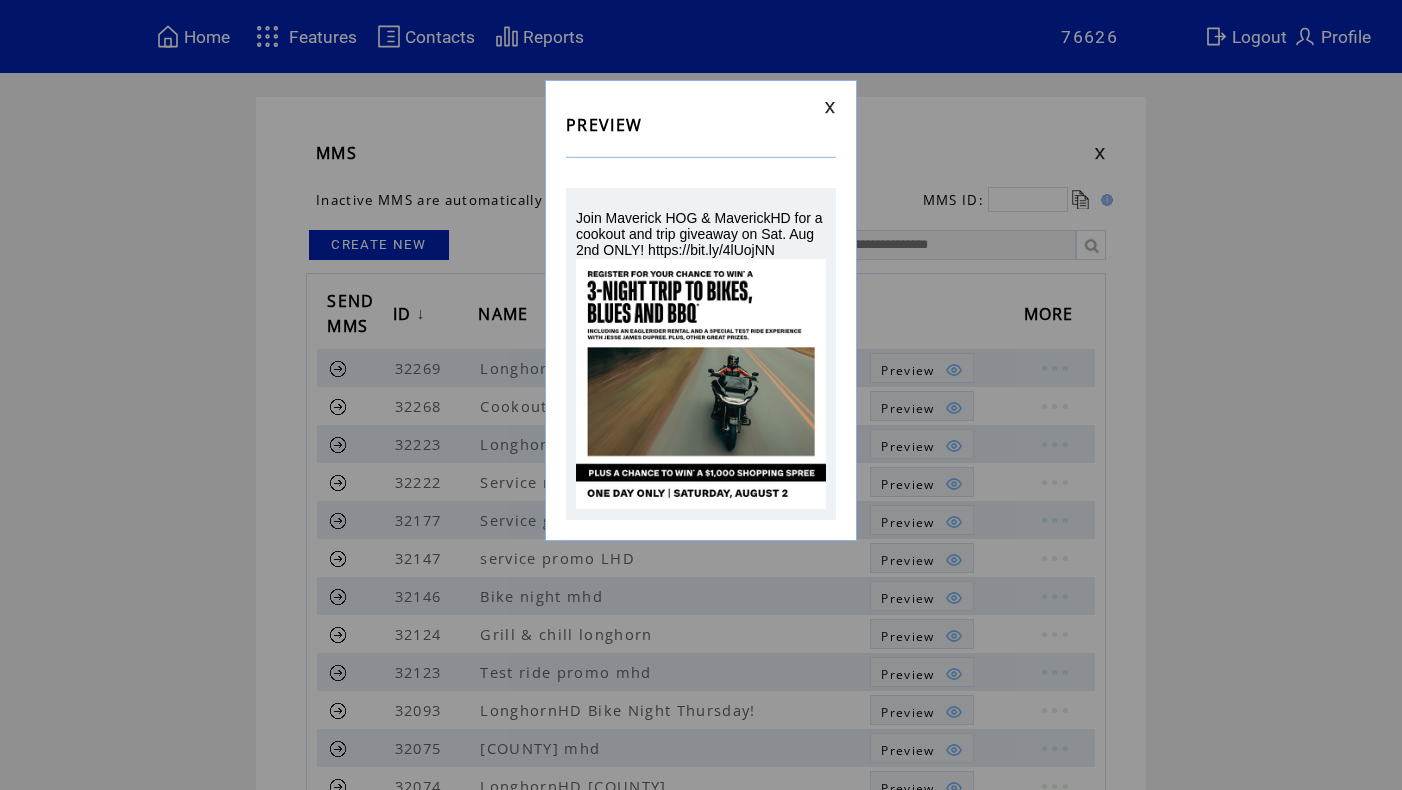 click at bounding box center (701, 107) 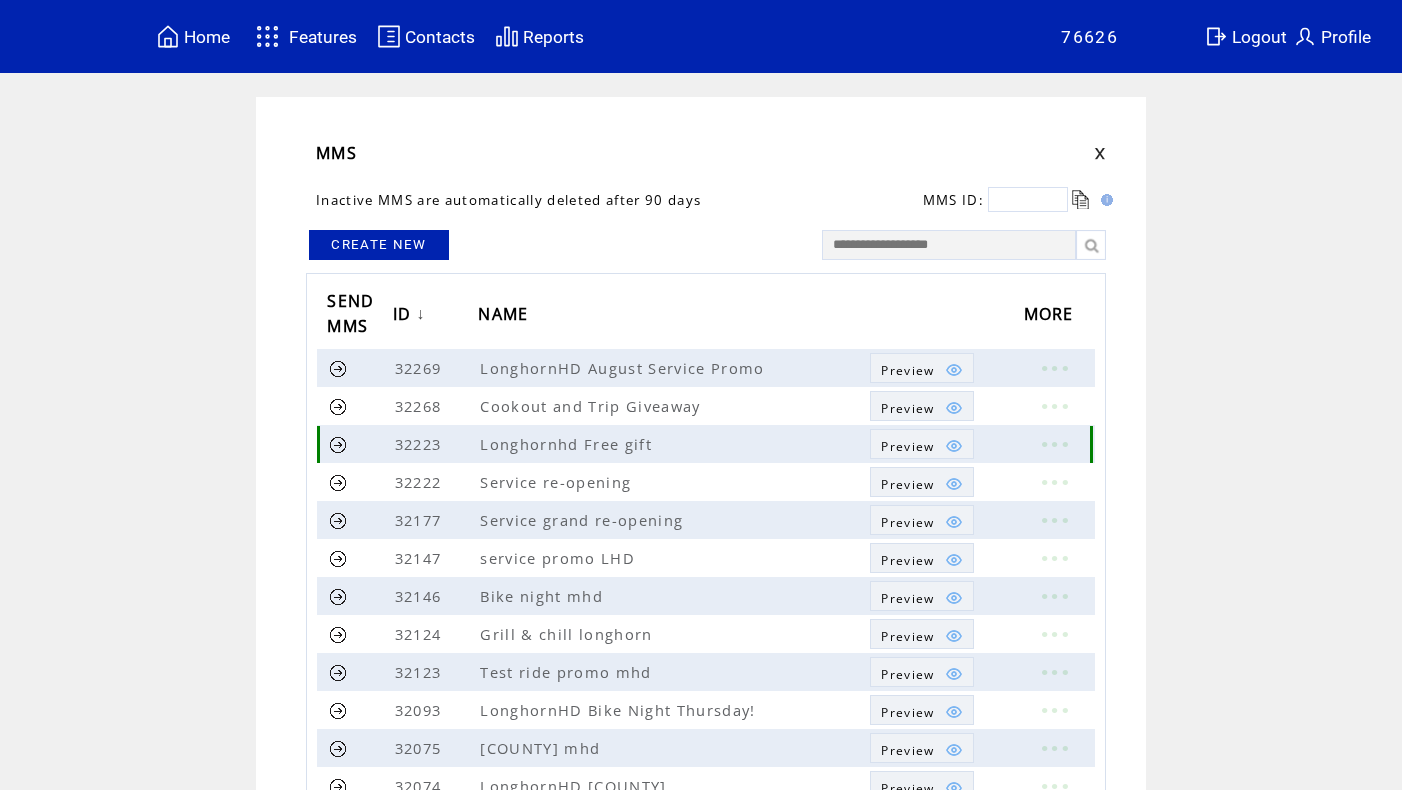 click on "Preview" at bounding box center [907, 446] 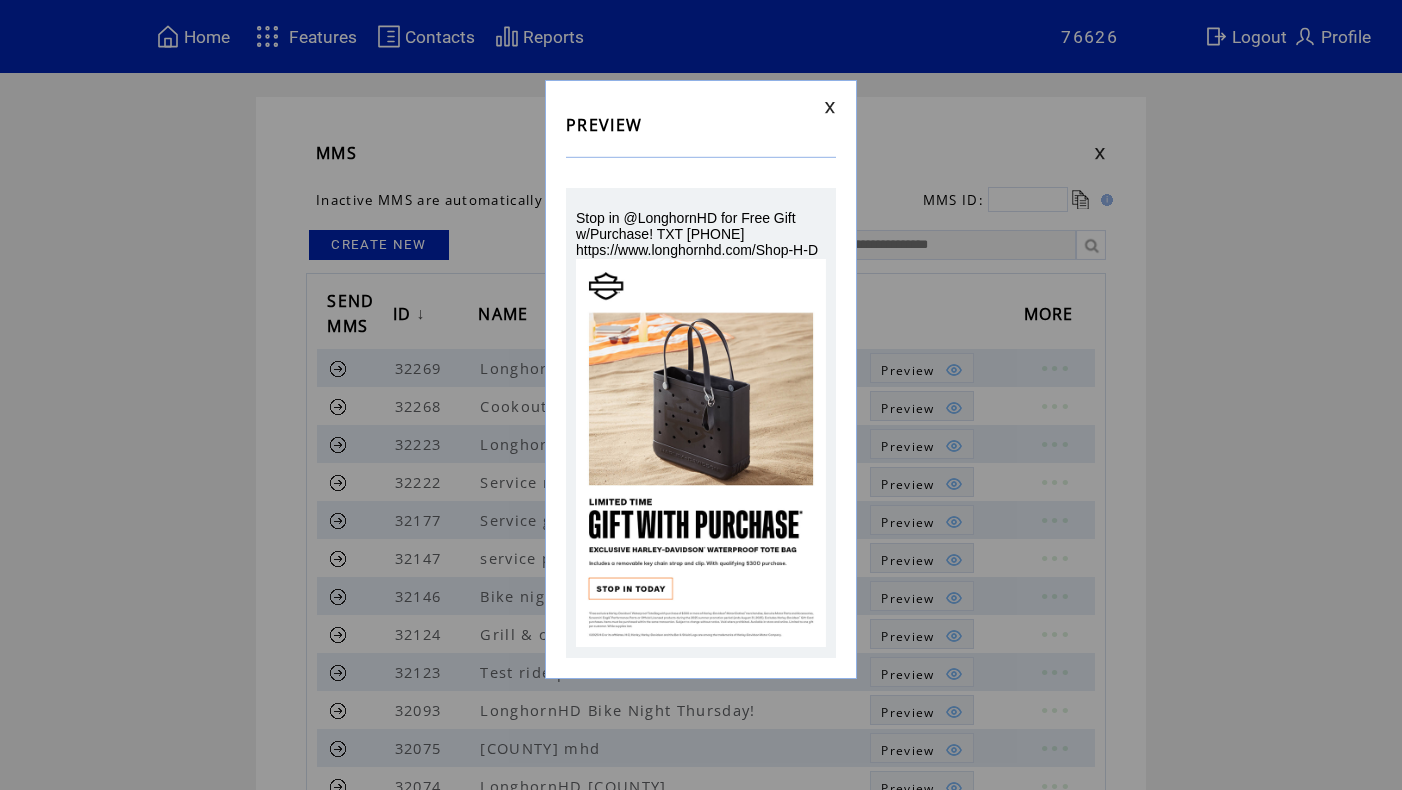 click at bounding box center (830, 107) 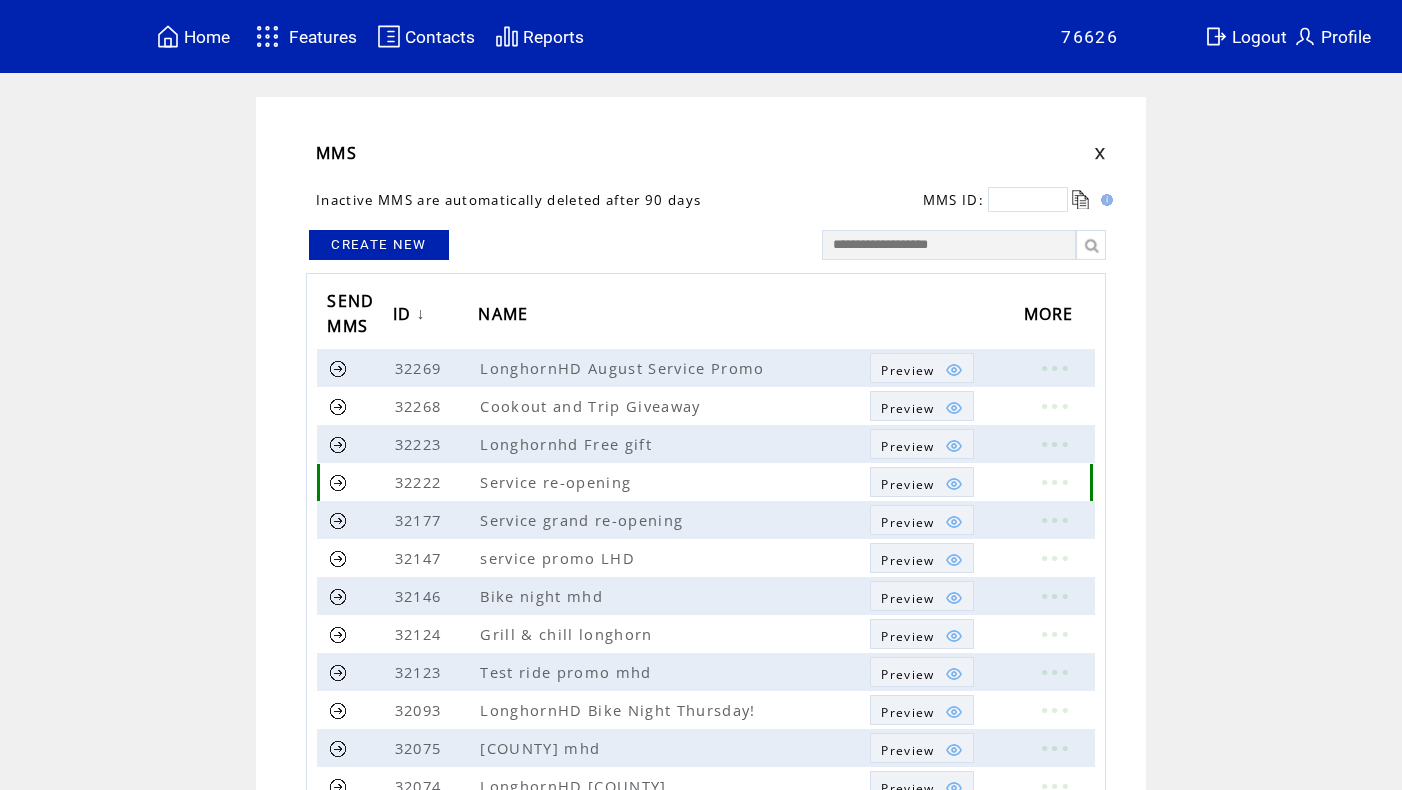 scroll, scrollTop: 10, scrollLeft: 0, axis: vertical 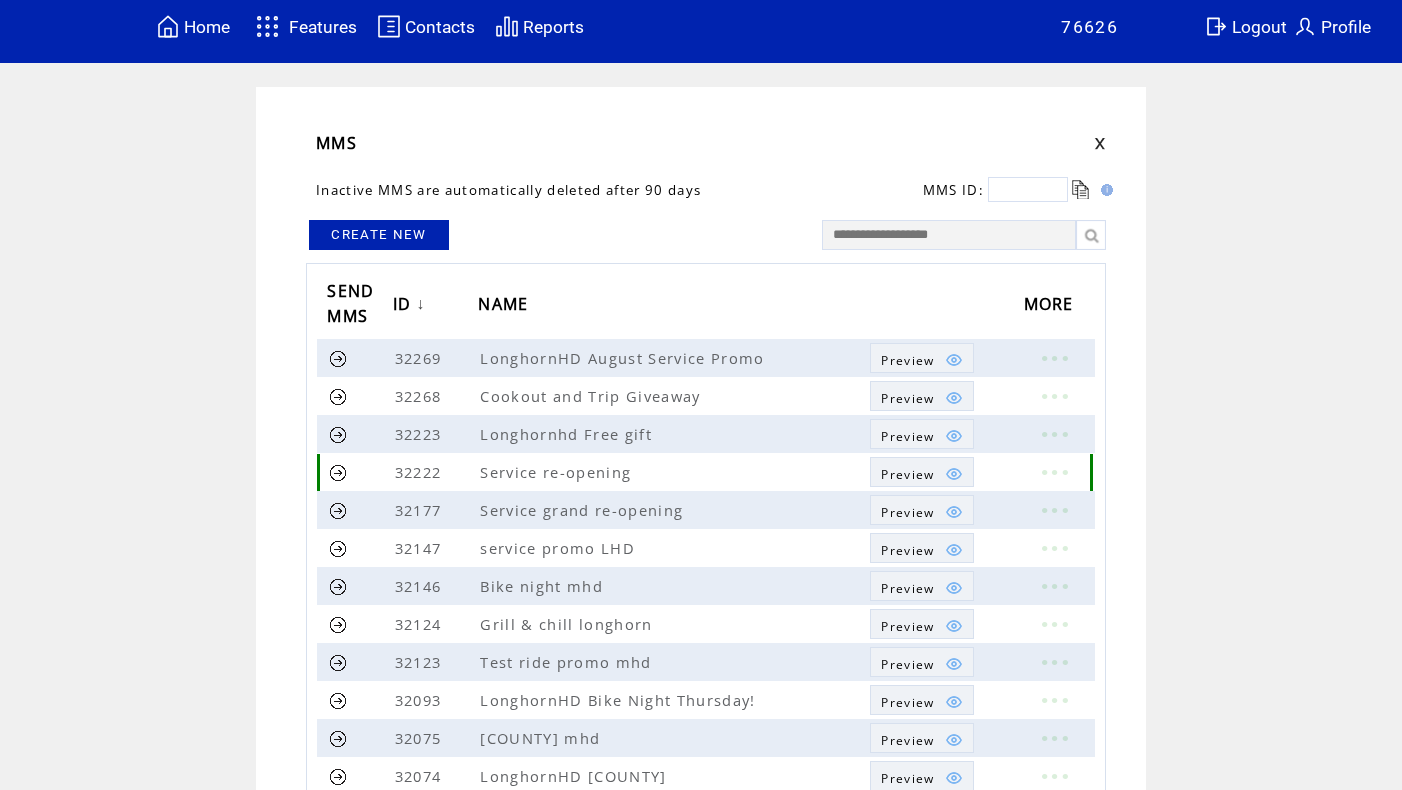 click on "Preview" at bounding box center [907, 474] 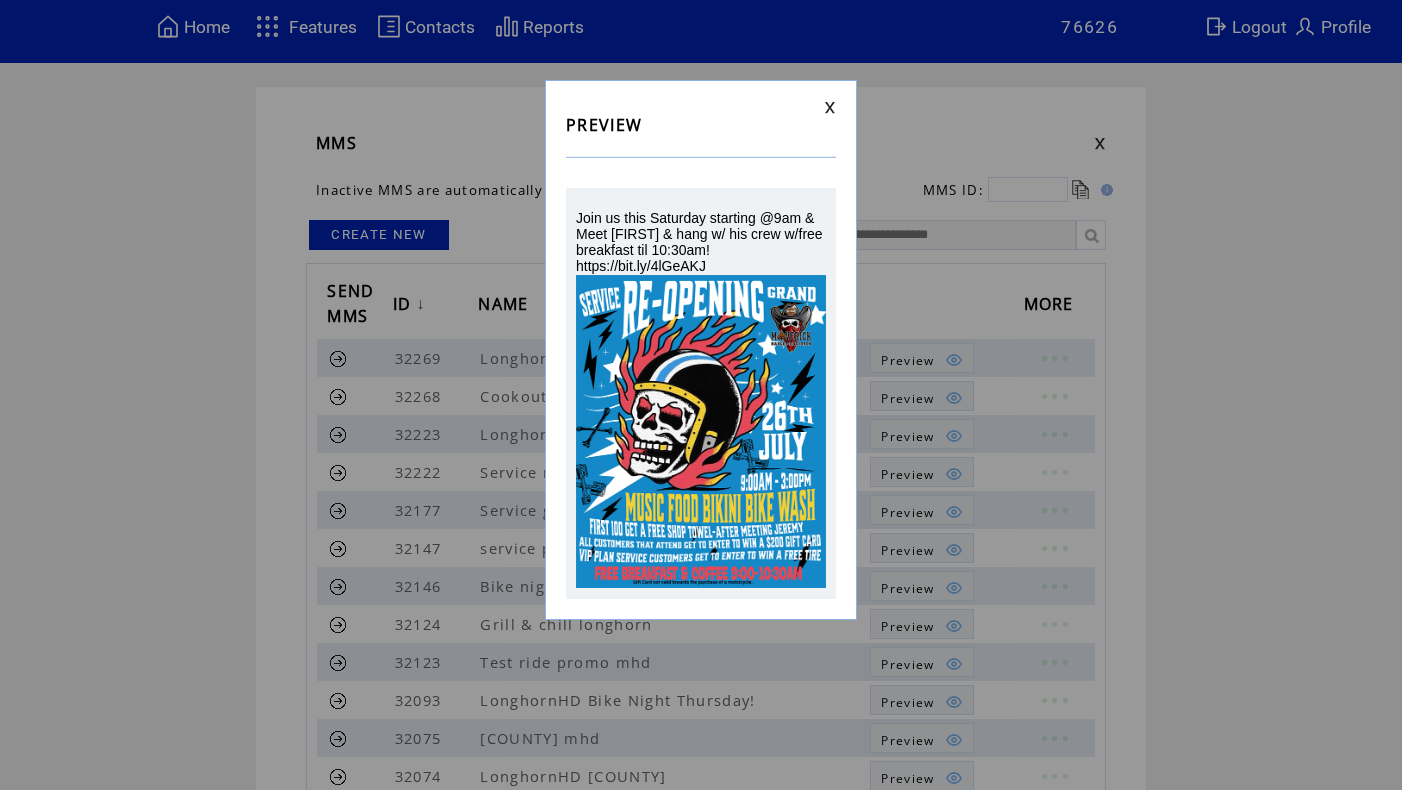 drag, startPoint x: 828, startPoint y: 103, endPoint x: 637, endPoint y: 136, distance: 193.82982 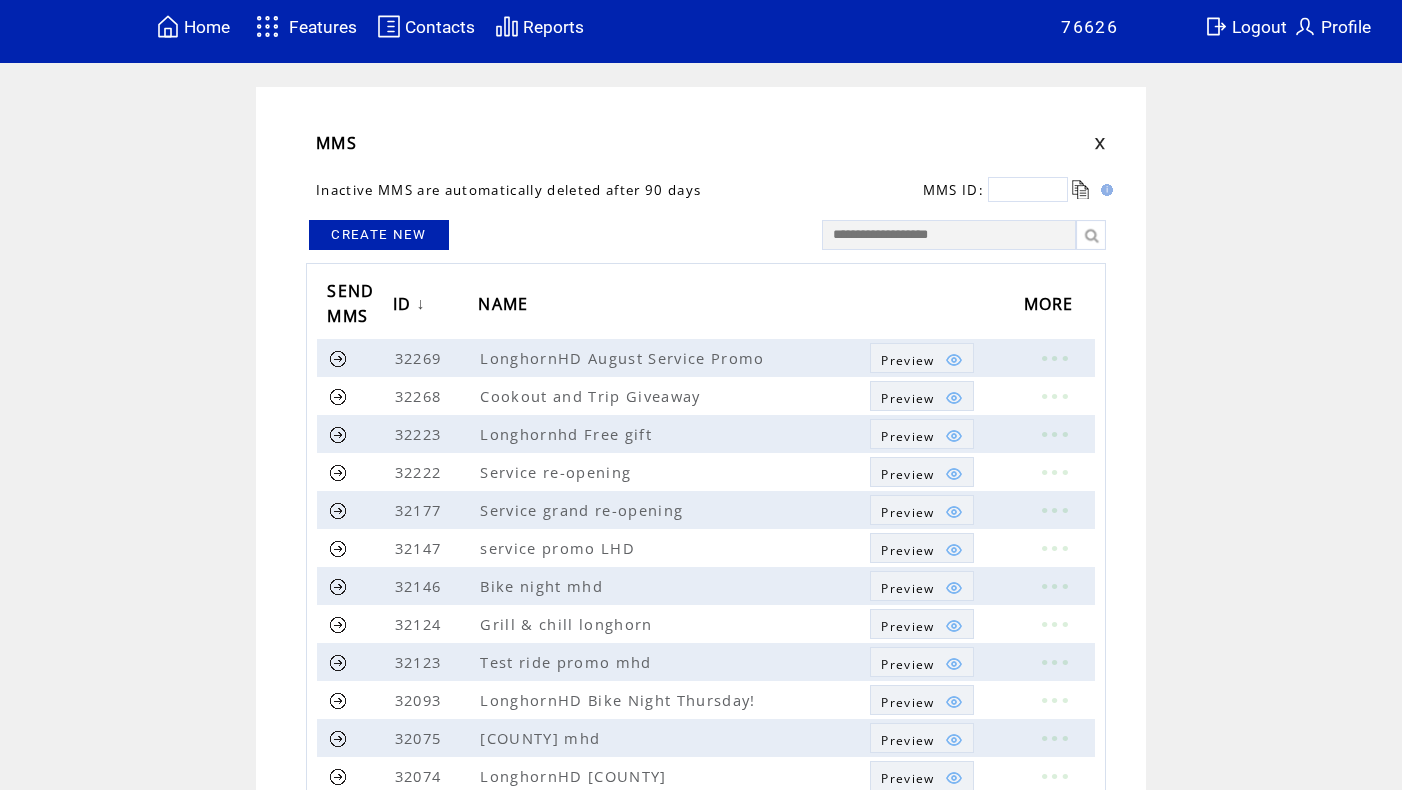 click on "CREATE NEW" at bounding box center (379, 235) 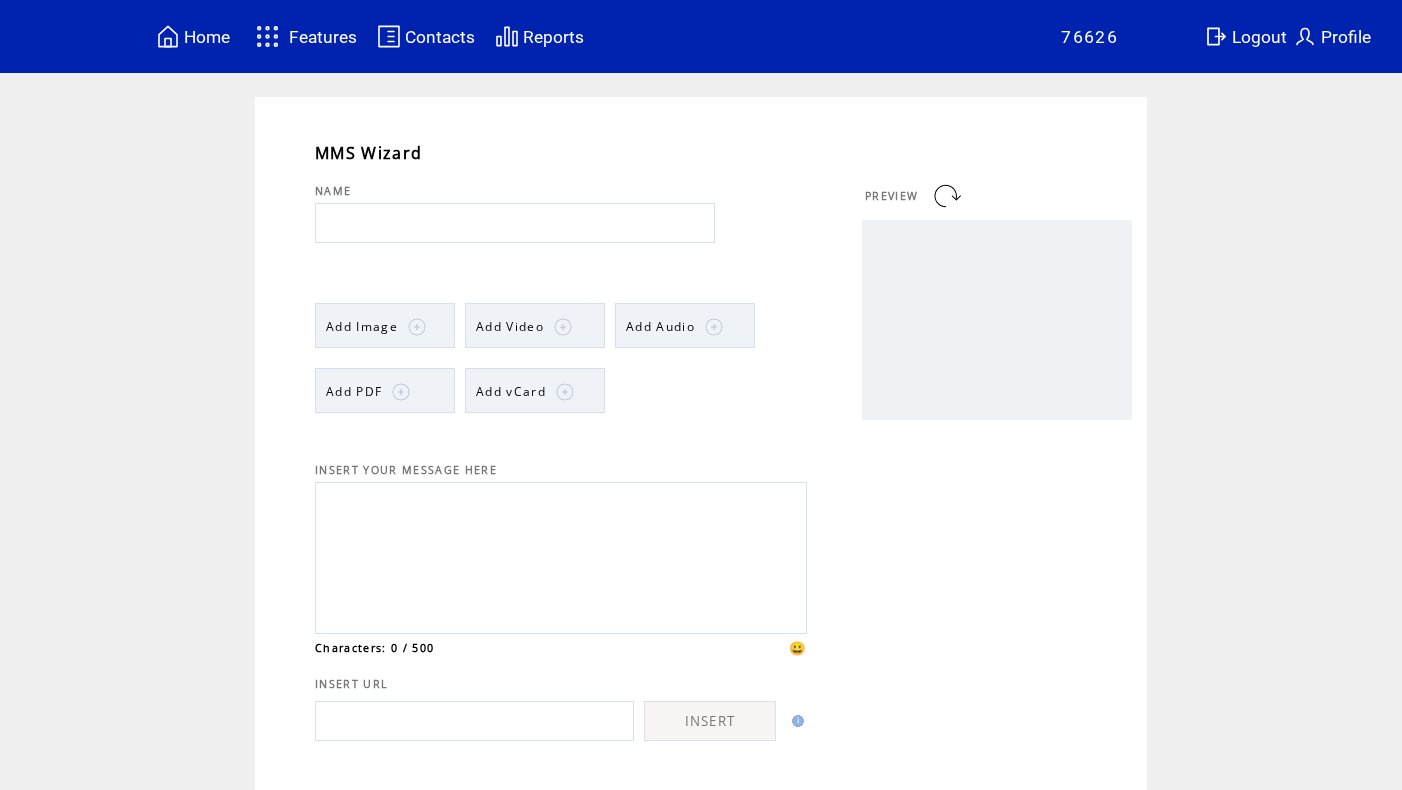 scroll, scrollTop: 0, scrollLeft: 0, axis: both 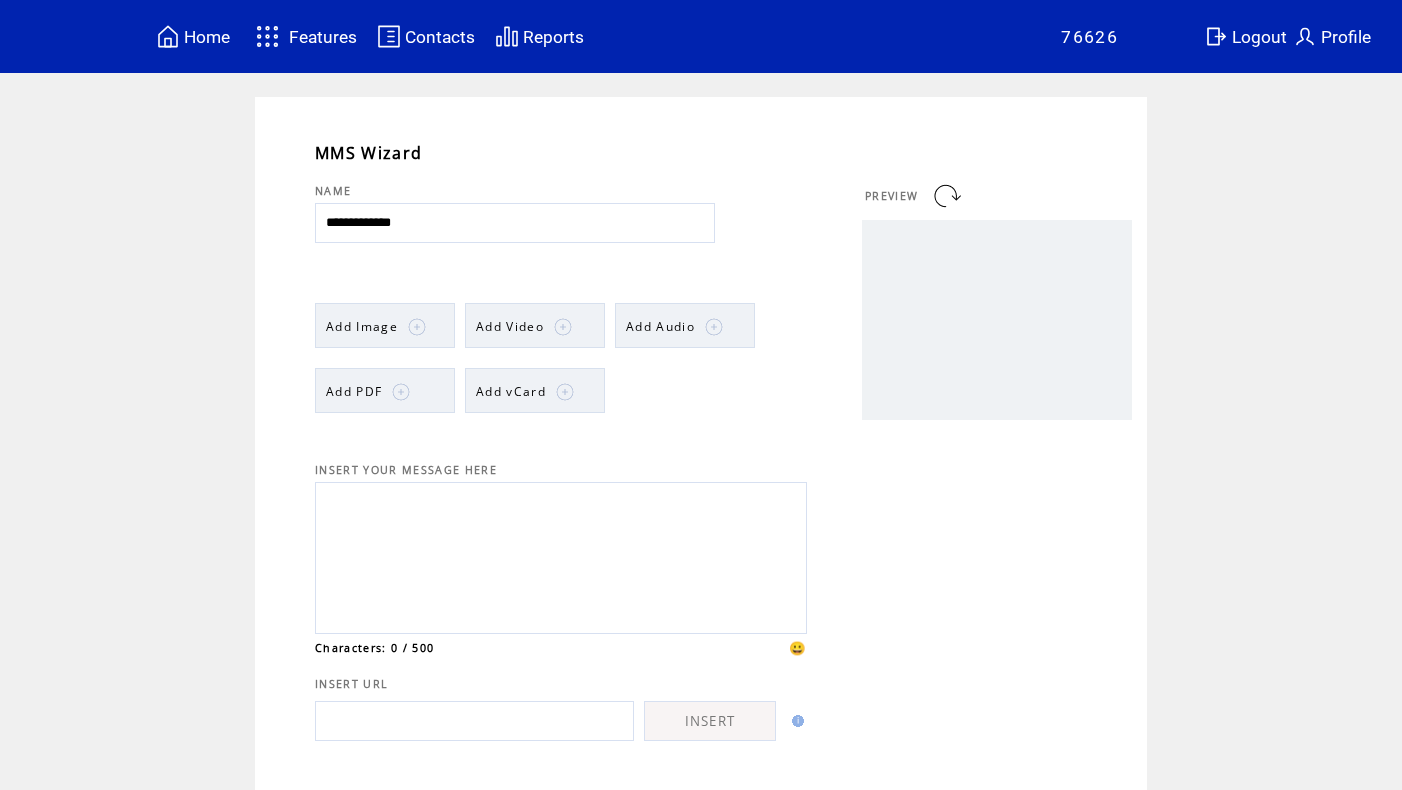 type on "**********" 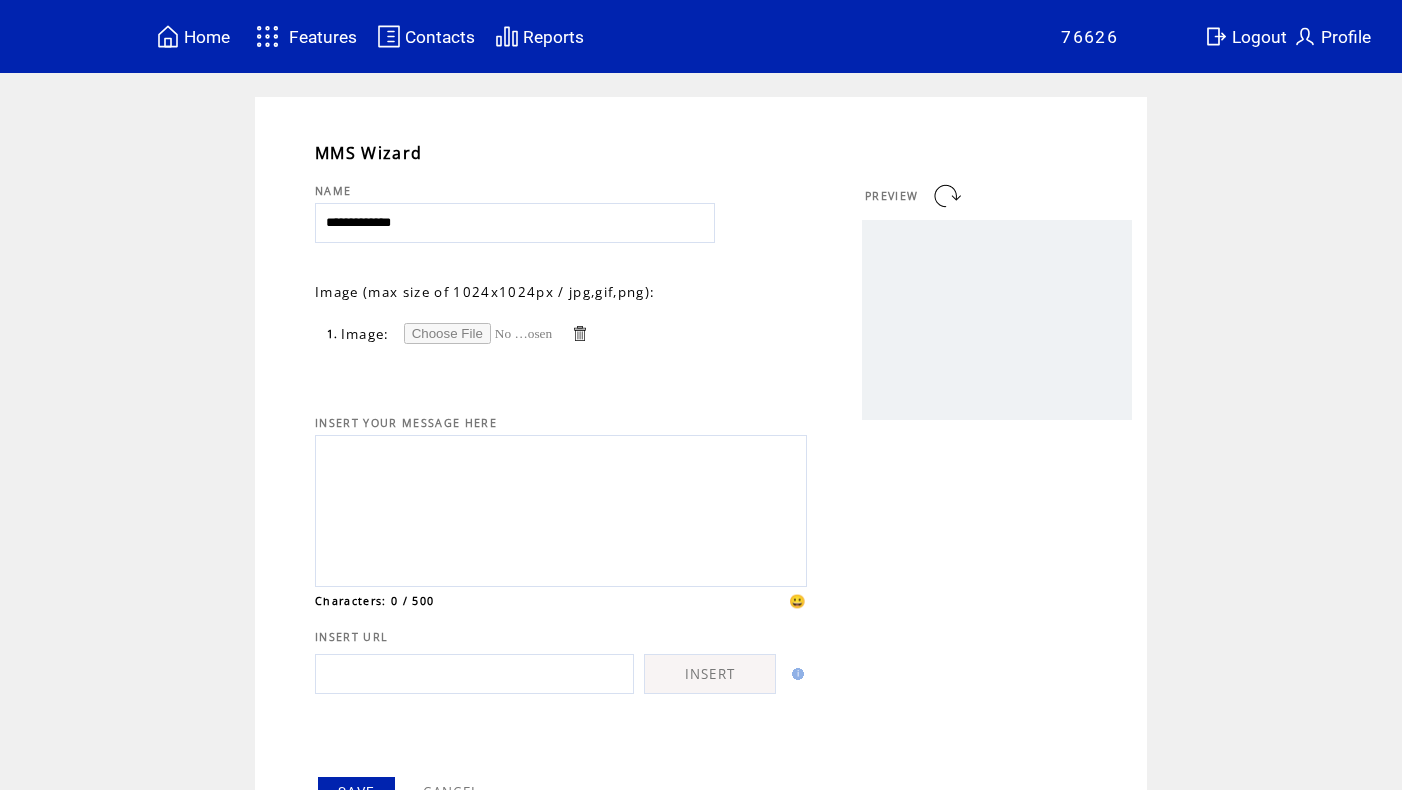 scroll, scrollTop: 0, scrollLeft: 0, axis: both 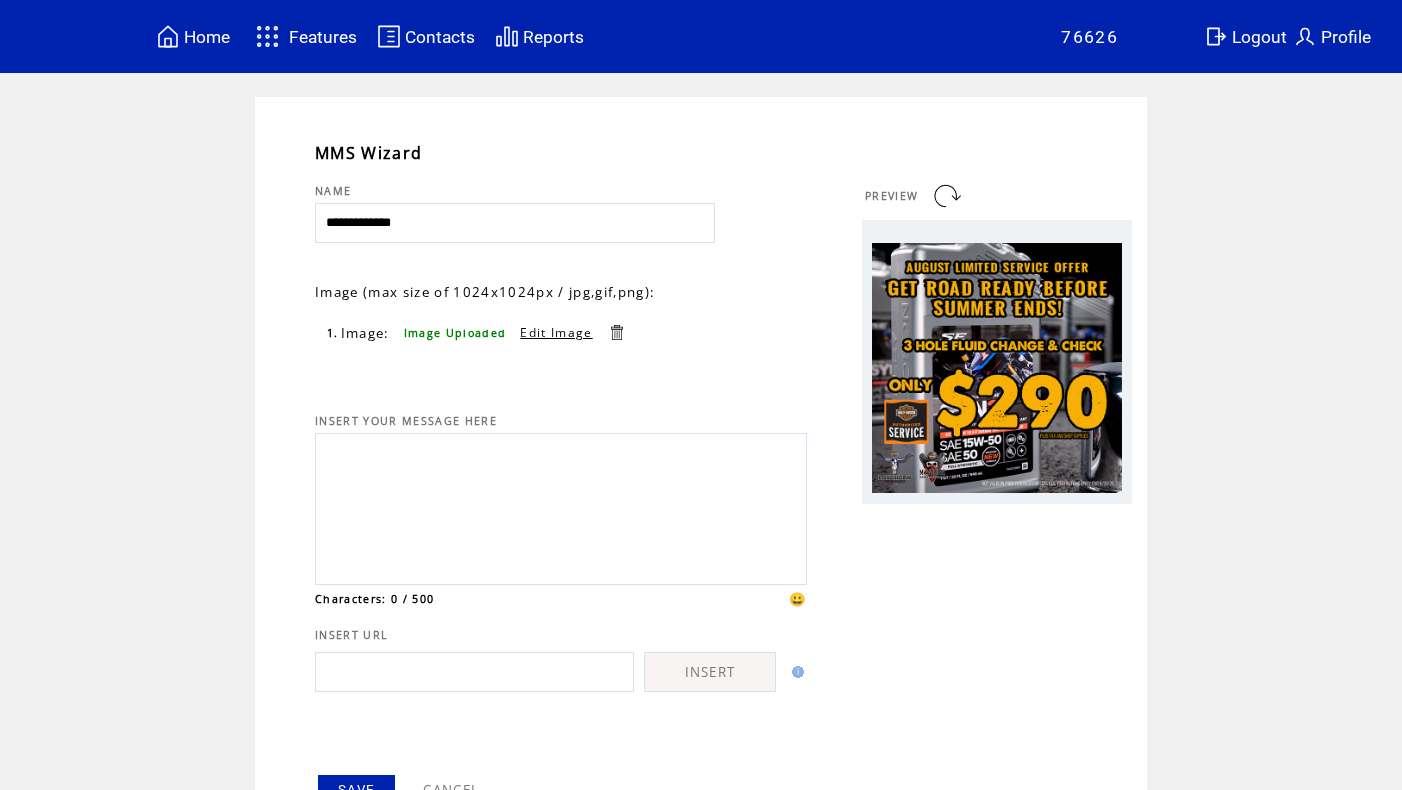 click at bounding box center (561, 506) 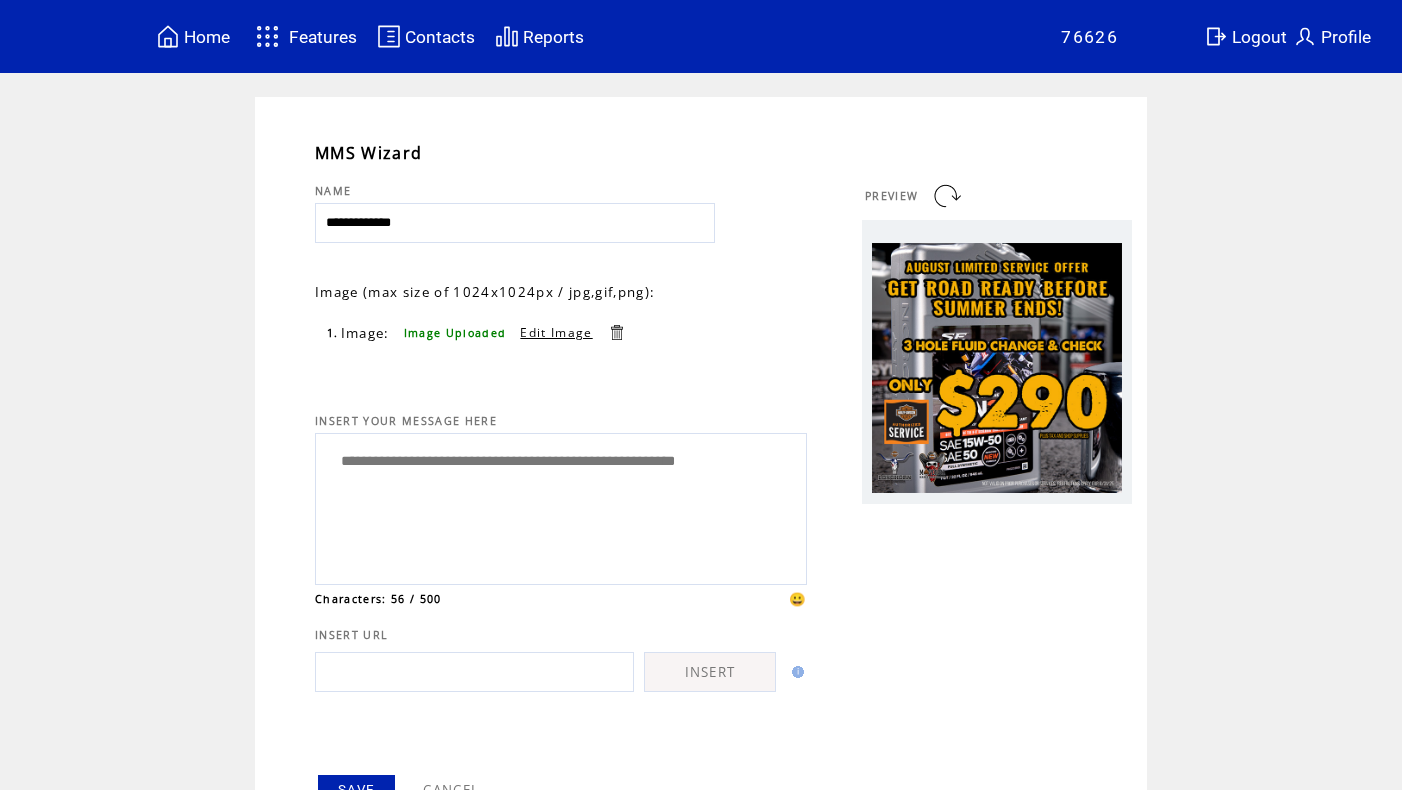 paste on "**********" 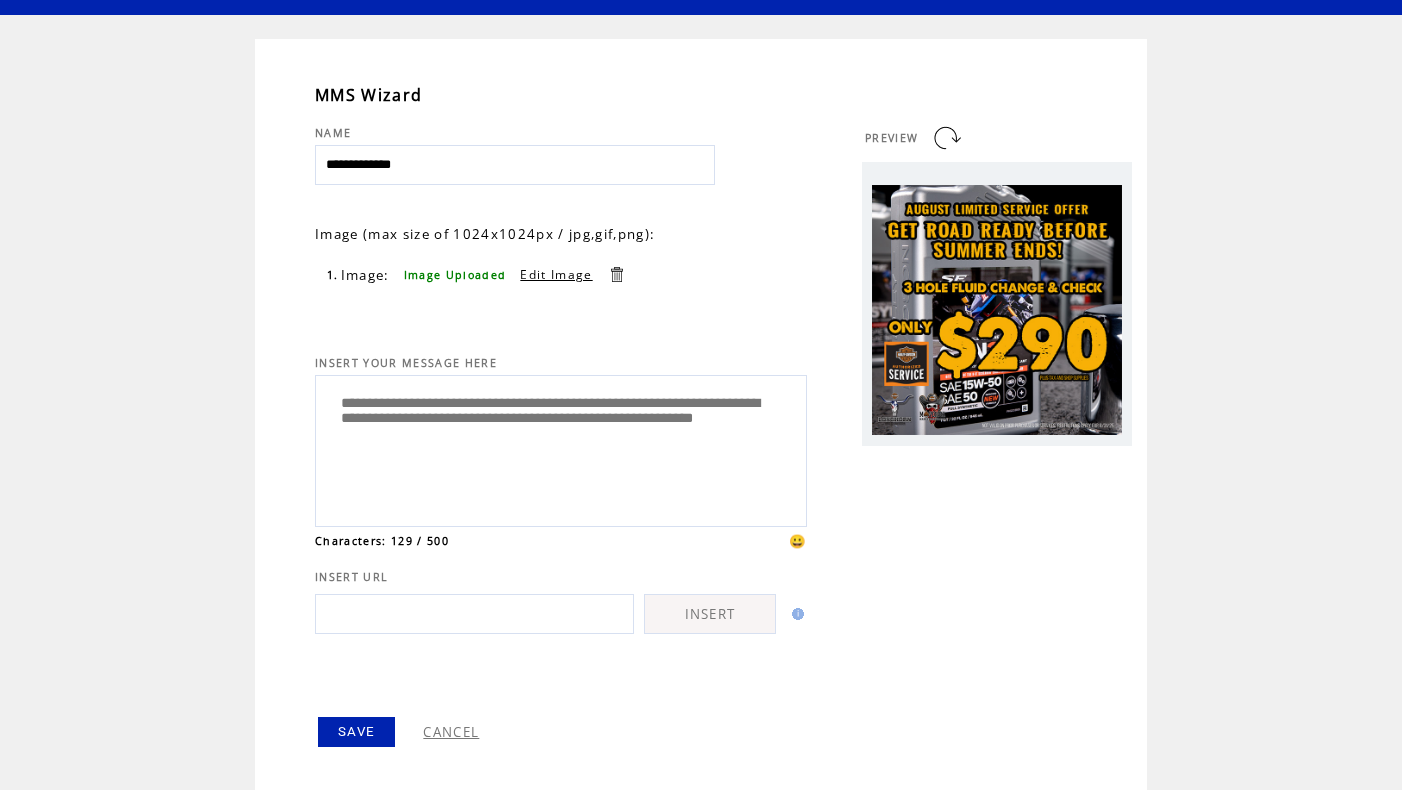 scroll, scrollTop: 114, scrollLeft: 0, axis: vertical 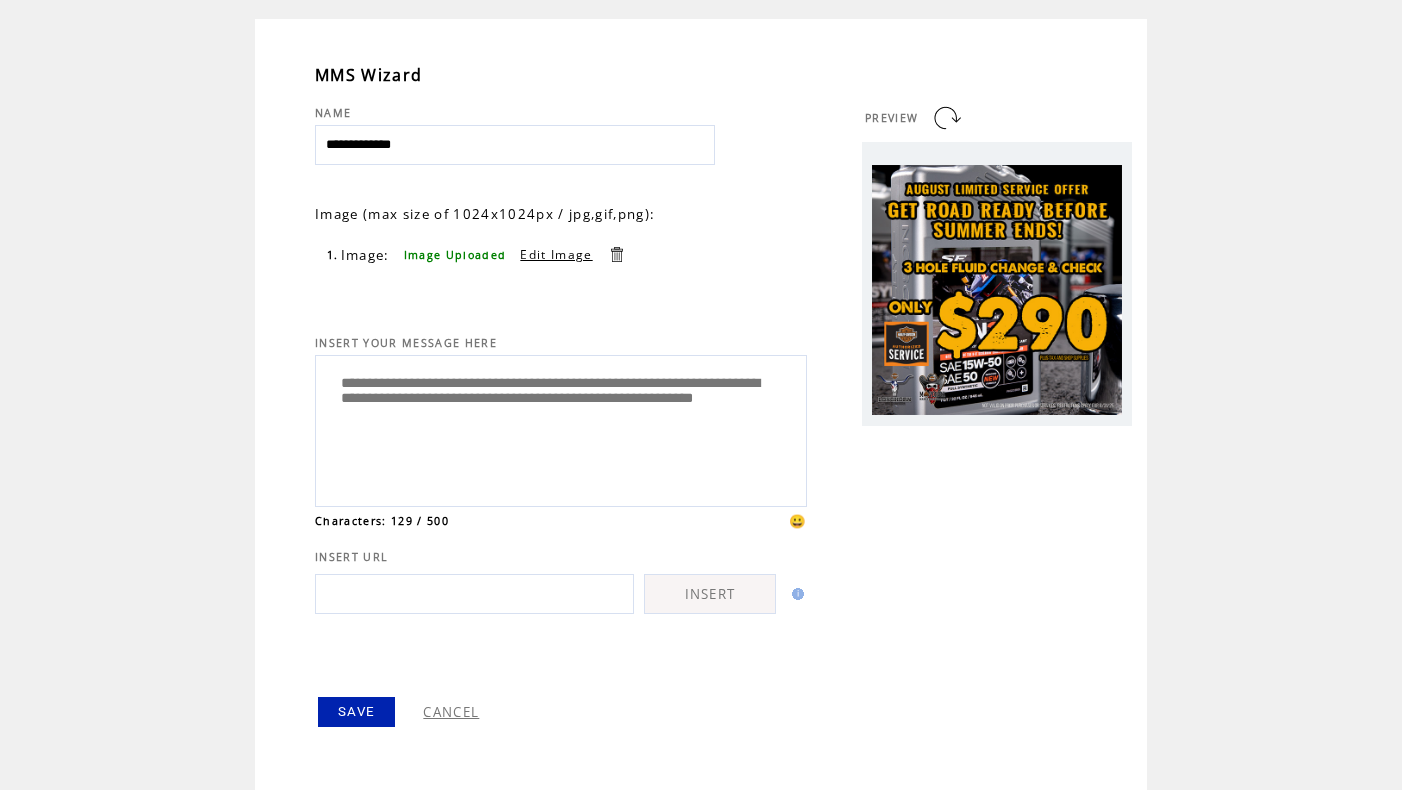 type on "**********" 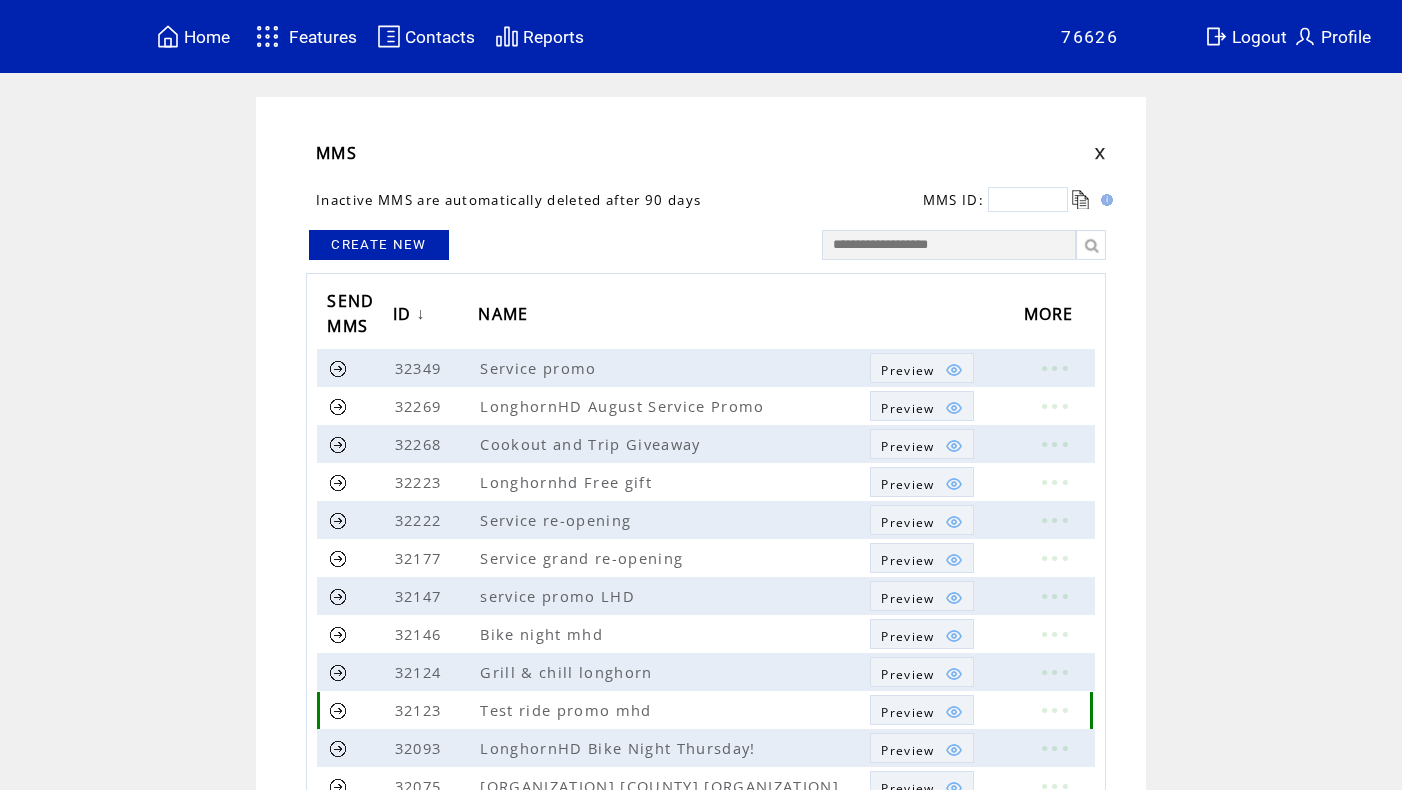 scroll, scrollTop: 0, scrollLeft: 0, axis: both 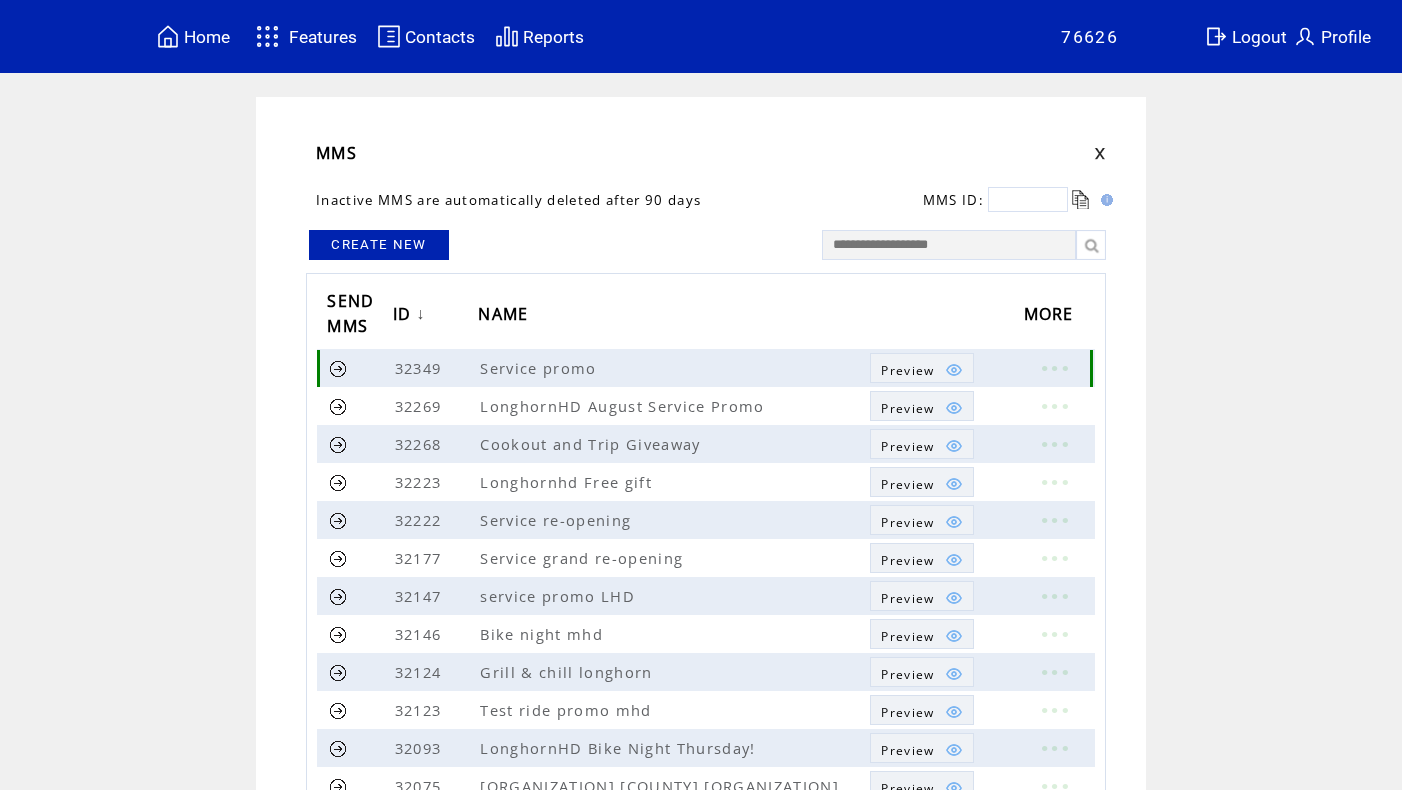 click at bounding box center [338, 368] 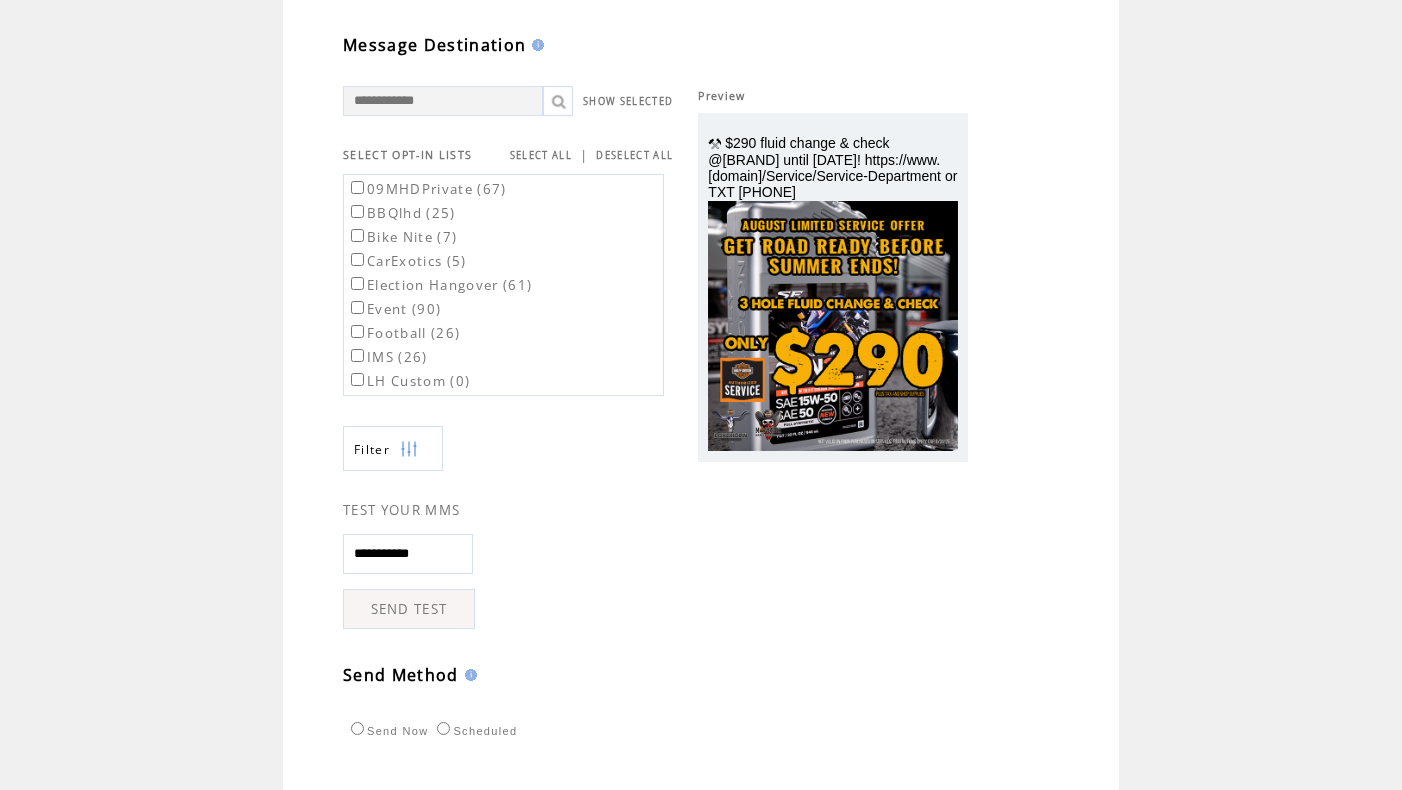 scroll, scrollTop: 149, scrollLeft: 0, axis: vertical 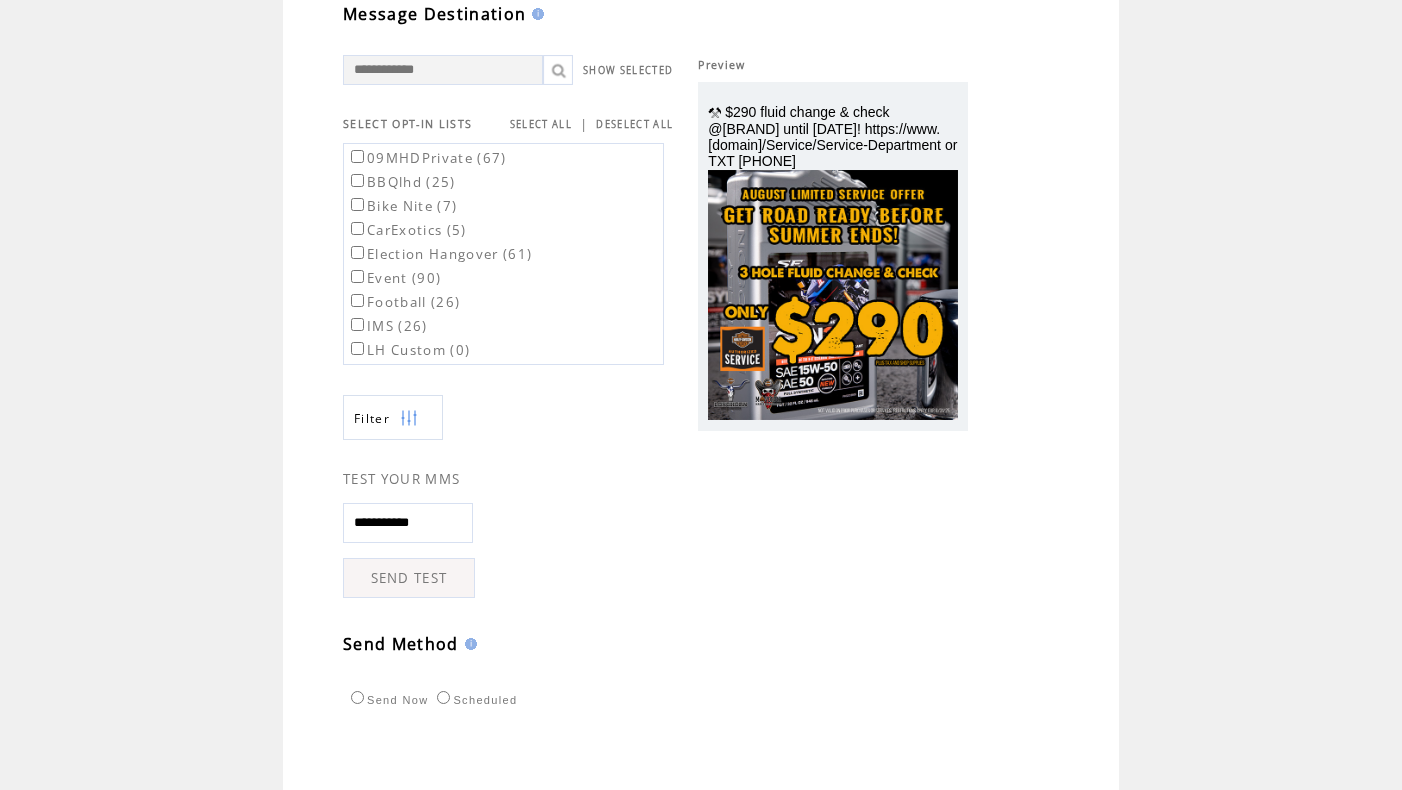 click on "SEND TEST" at bounding box center [409, 578] 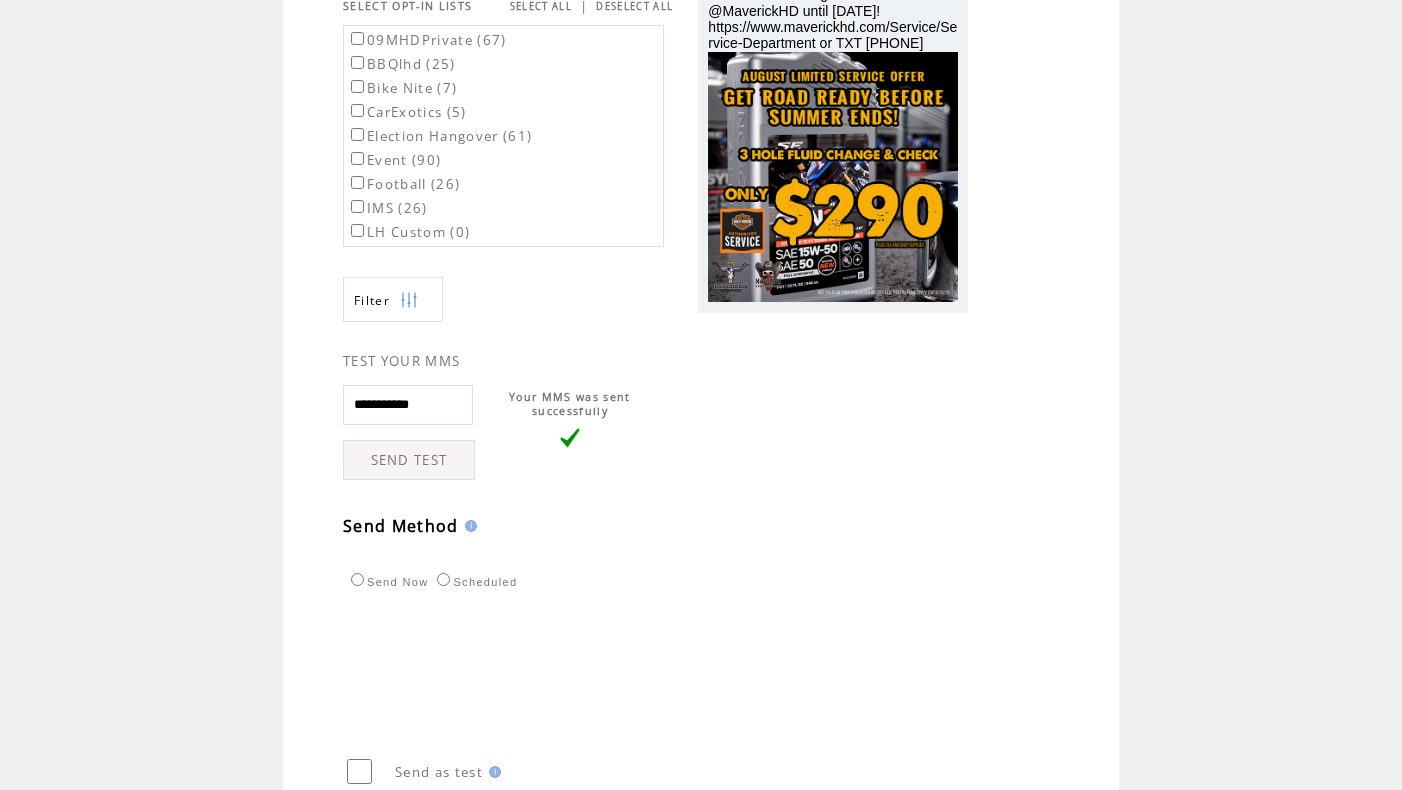 scroll, scrollTop: 264, scrollLeft: 0, axis: vertical 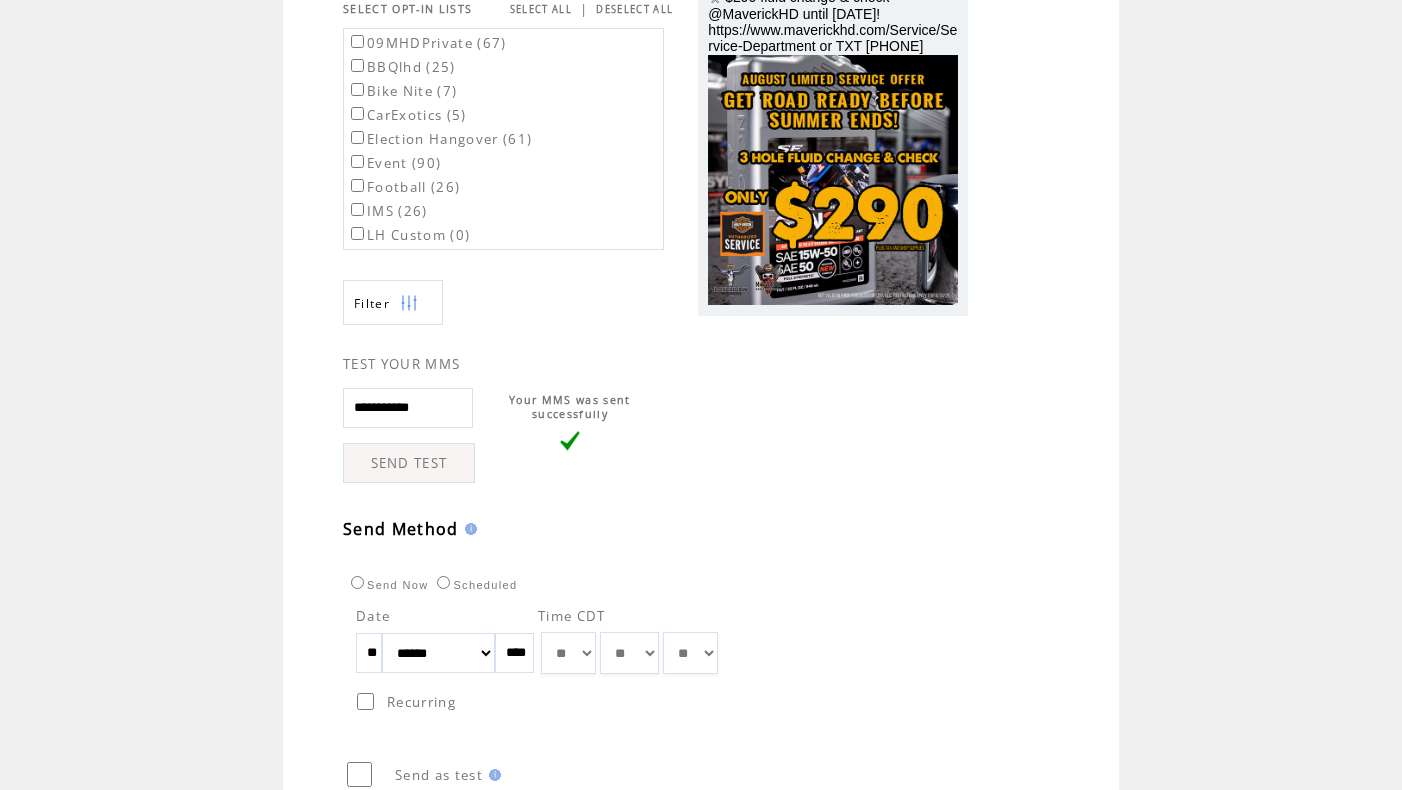 click on "**" at bounding box center (369, 653) 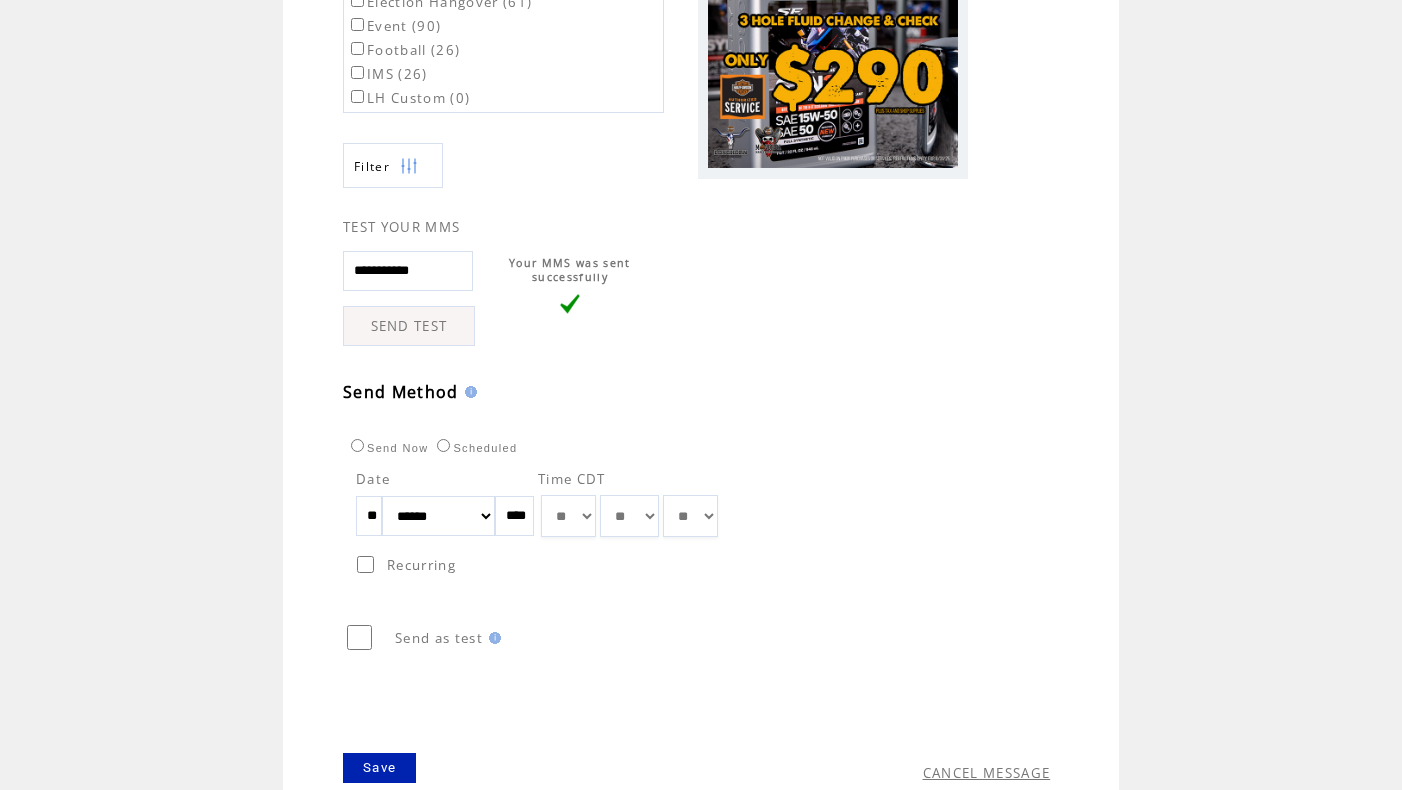 scroll, scrollTop: 475, scrollLeft: 0, axis: vertical 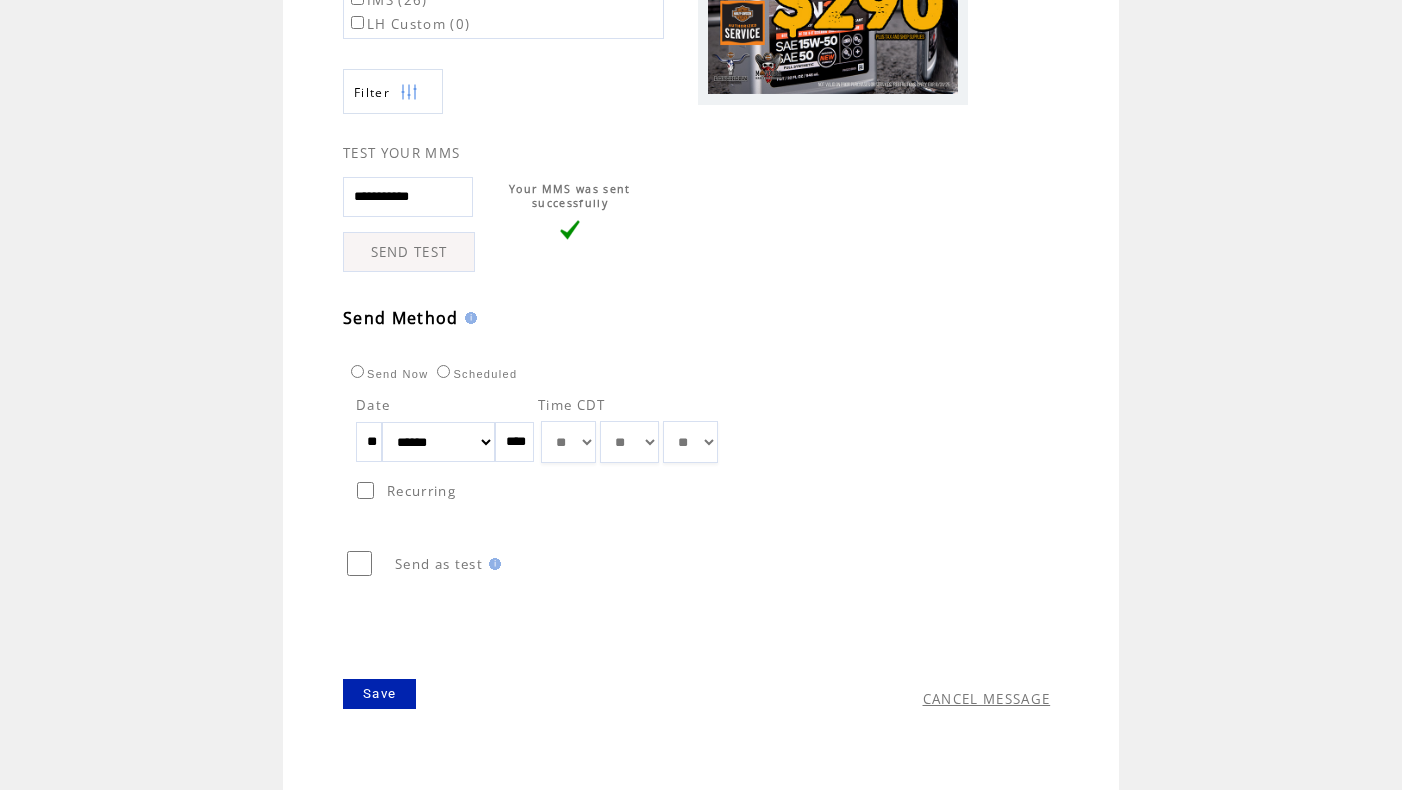 drag, startPoint x: 362, startPoint y: 693, endPoint x: 539, endPoint y: 680, distance: 177.47676 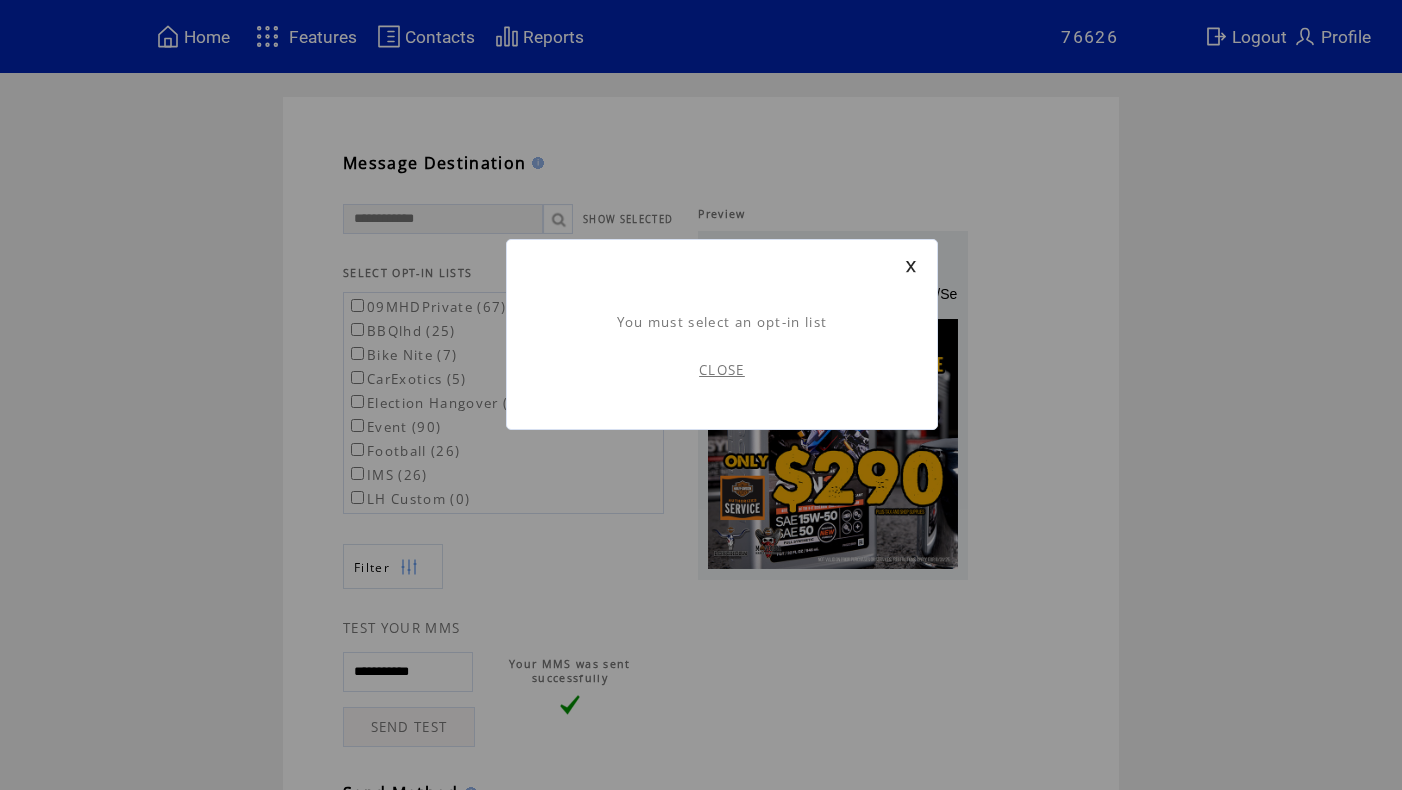 scroll, scrollTop: 1, scrollLeft: 0, axis: vertical 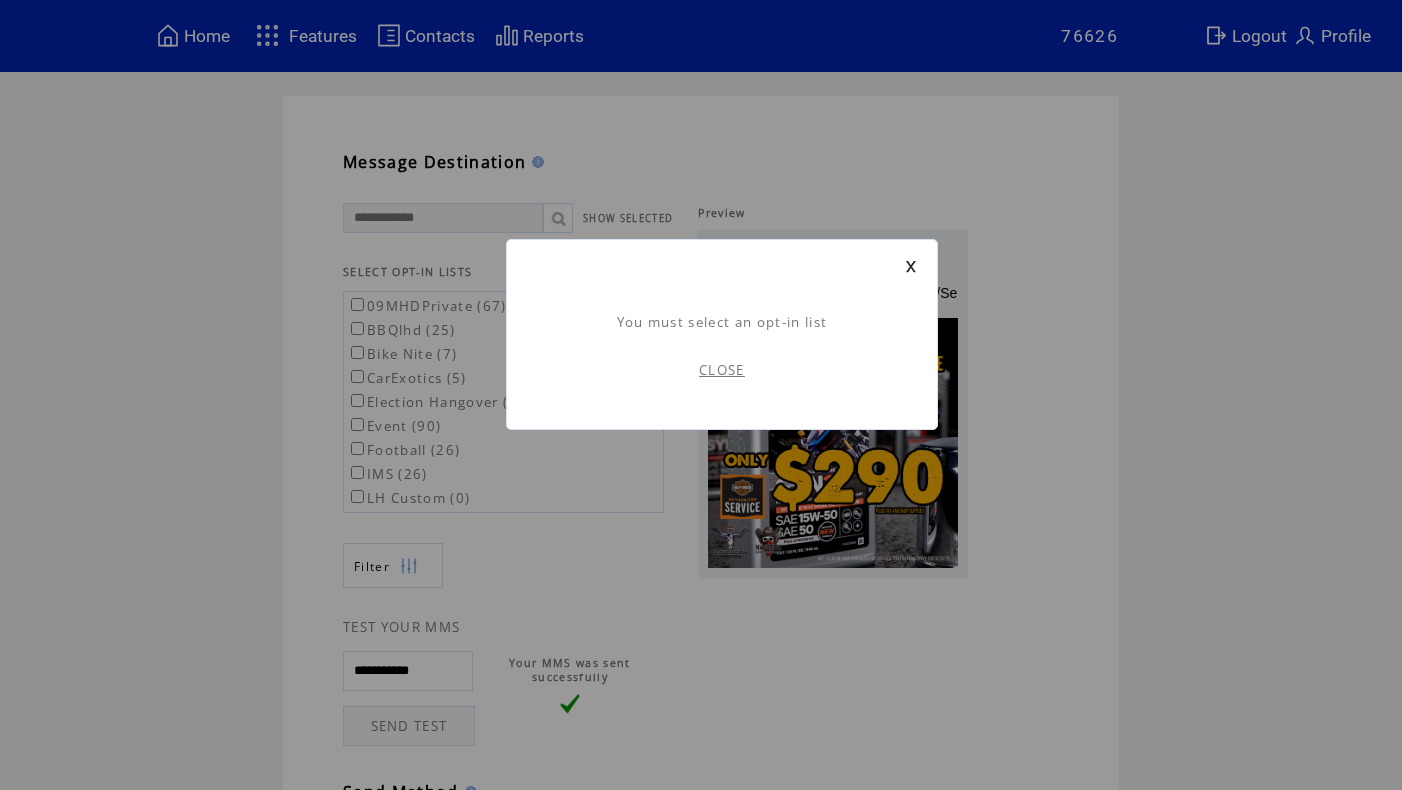 click on "CLOSE" at bounding box center (722, 370) 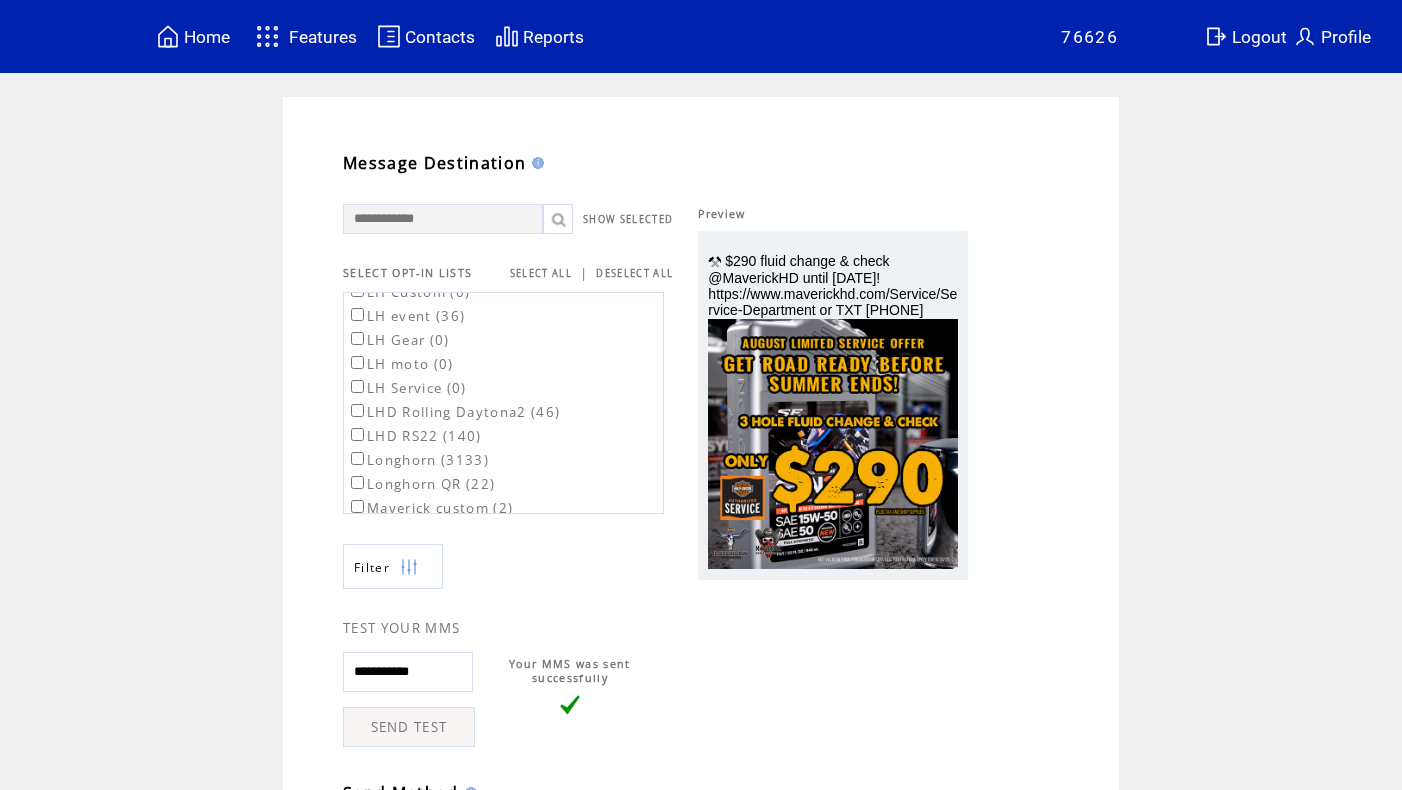 scroll, scrollTop: 273, scrollLeft: 0, axis: vertical 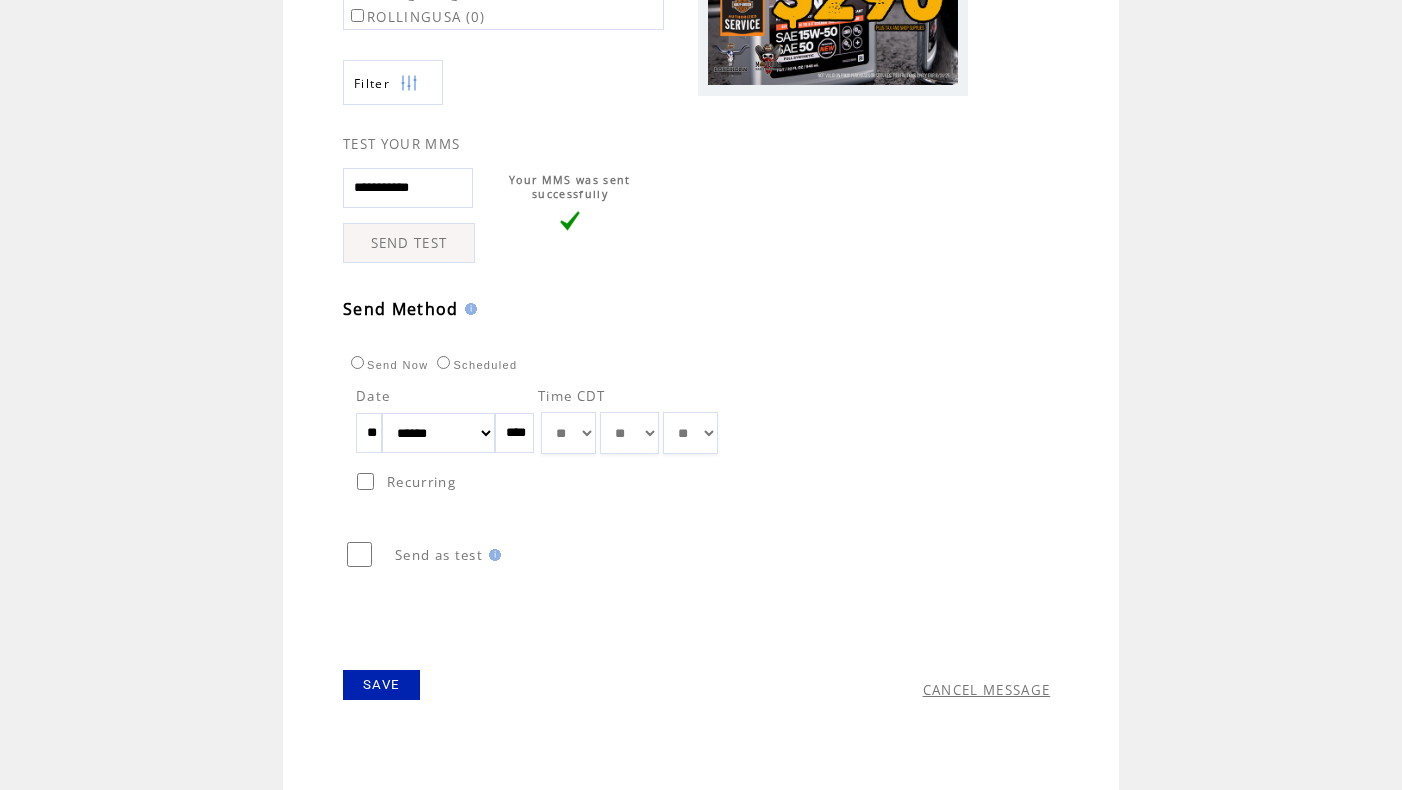 click on "SAVE" at bounding box center [381, 685] 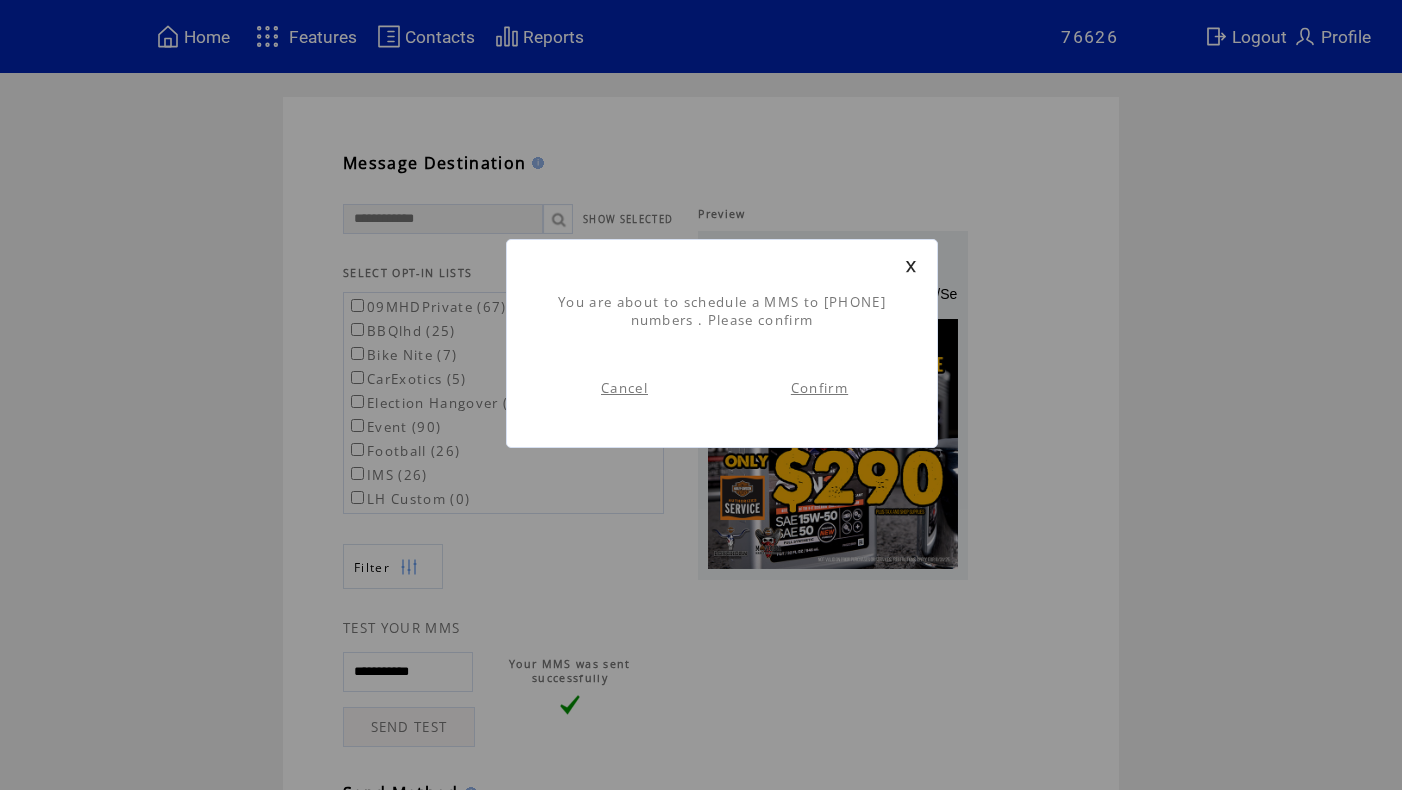 scroll, scrollTop: 1, scrollLeft: 0, axis: vertical 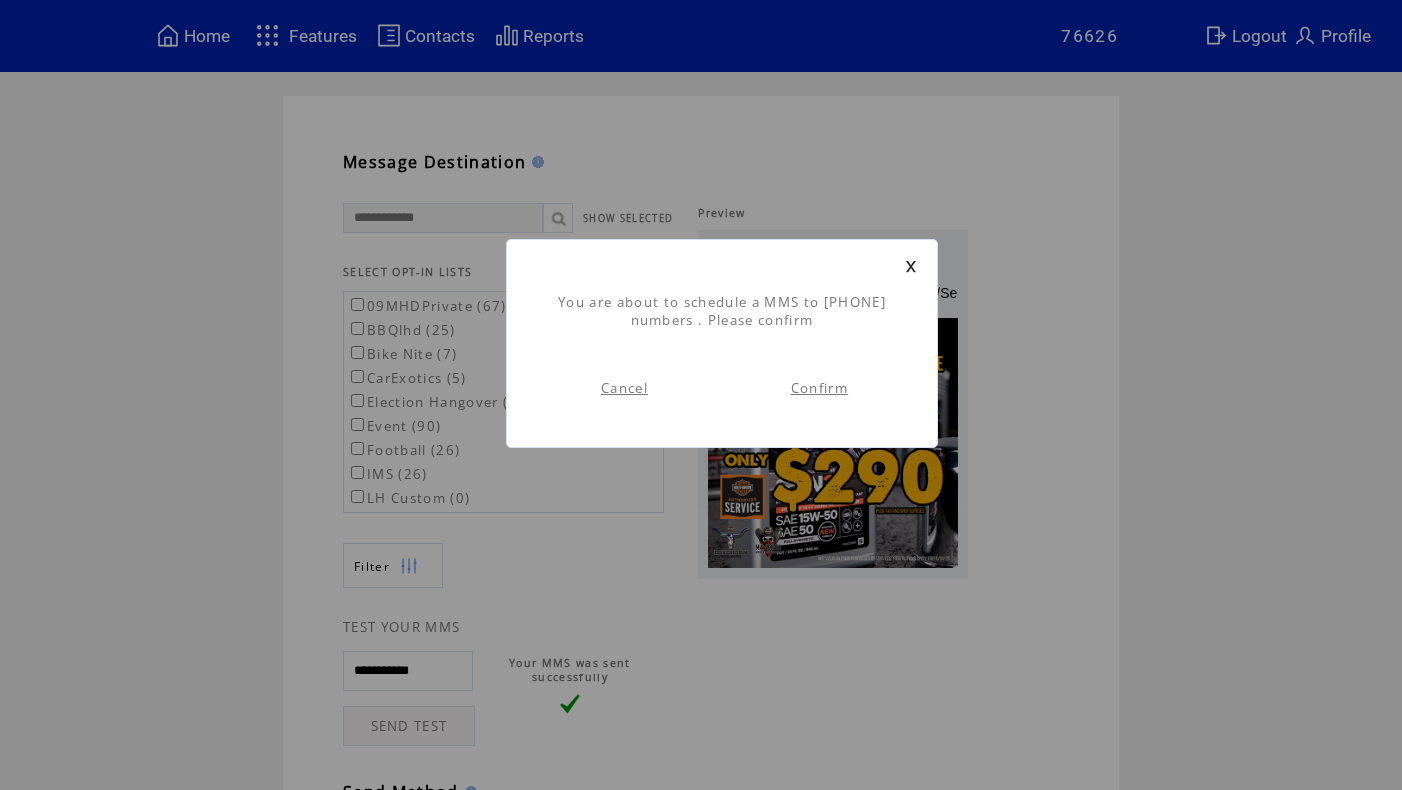 click on "Confirm" at bounding box center [819, 388] 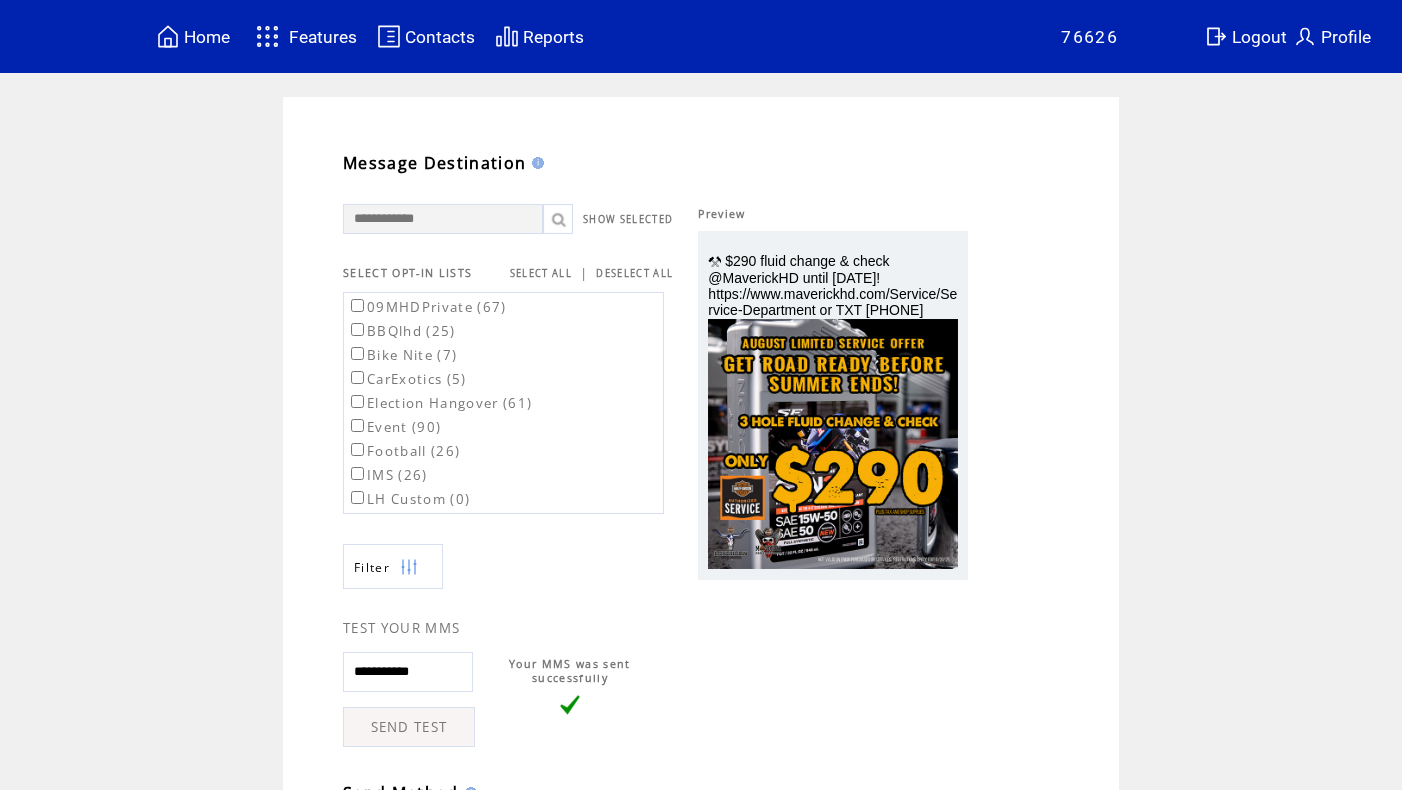 scroll, scrollTop: 1, scrollLeft: 0, axis: vertical 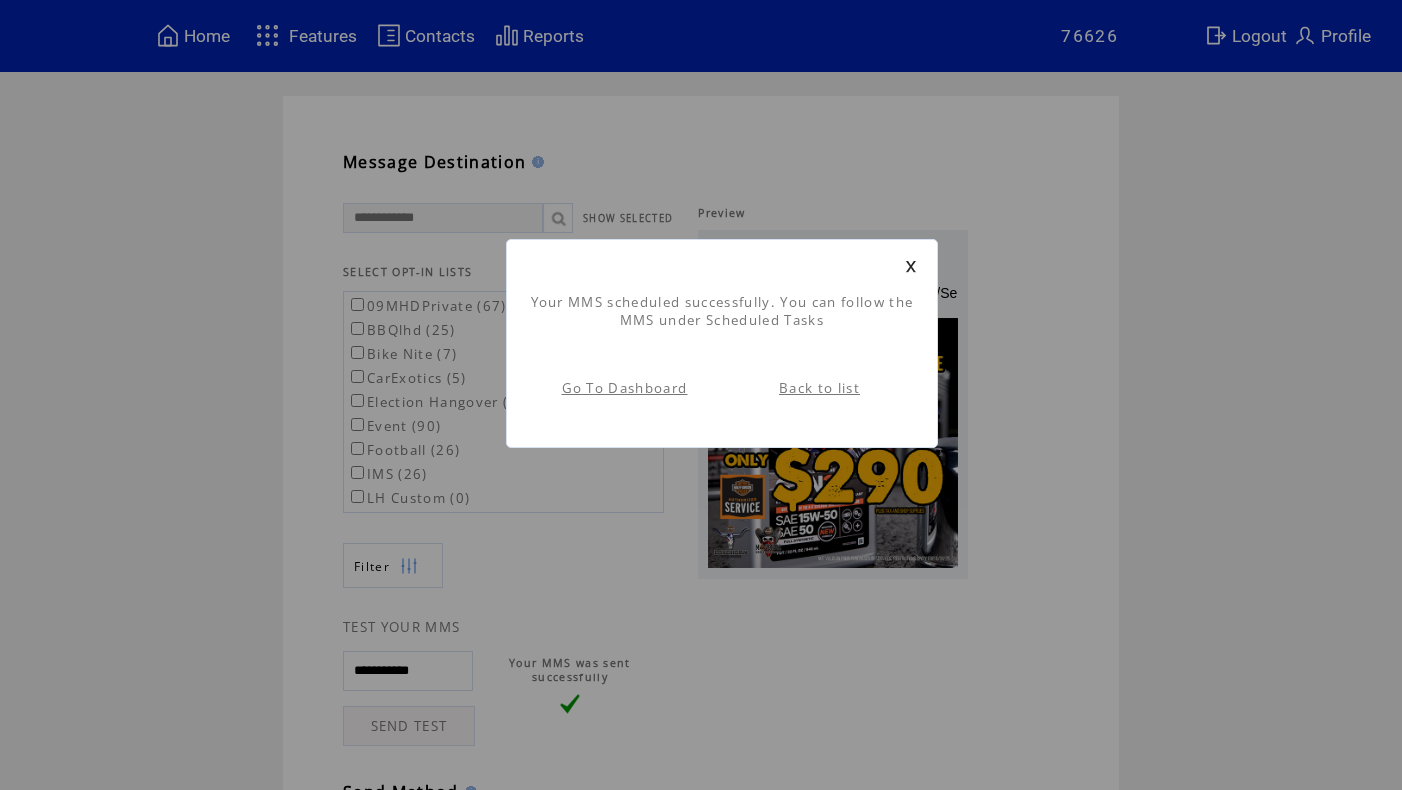 click on "Back to list" at bounding box center [819, 388] 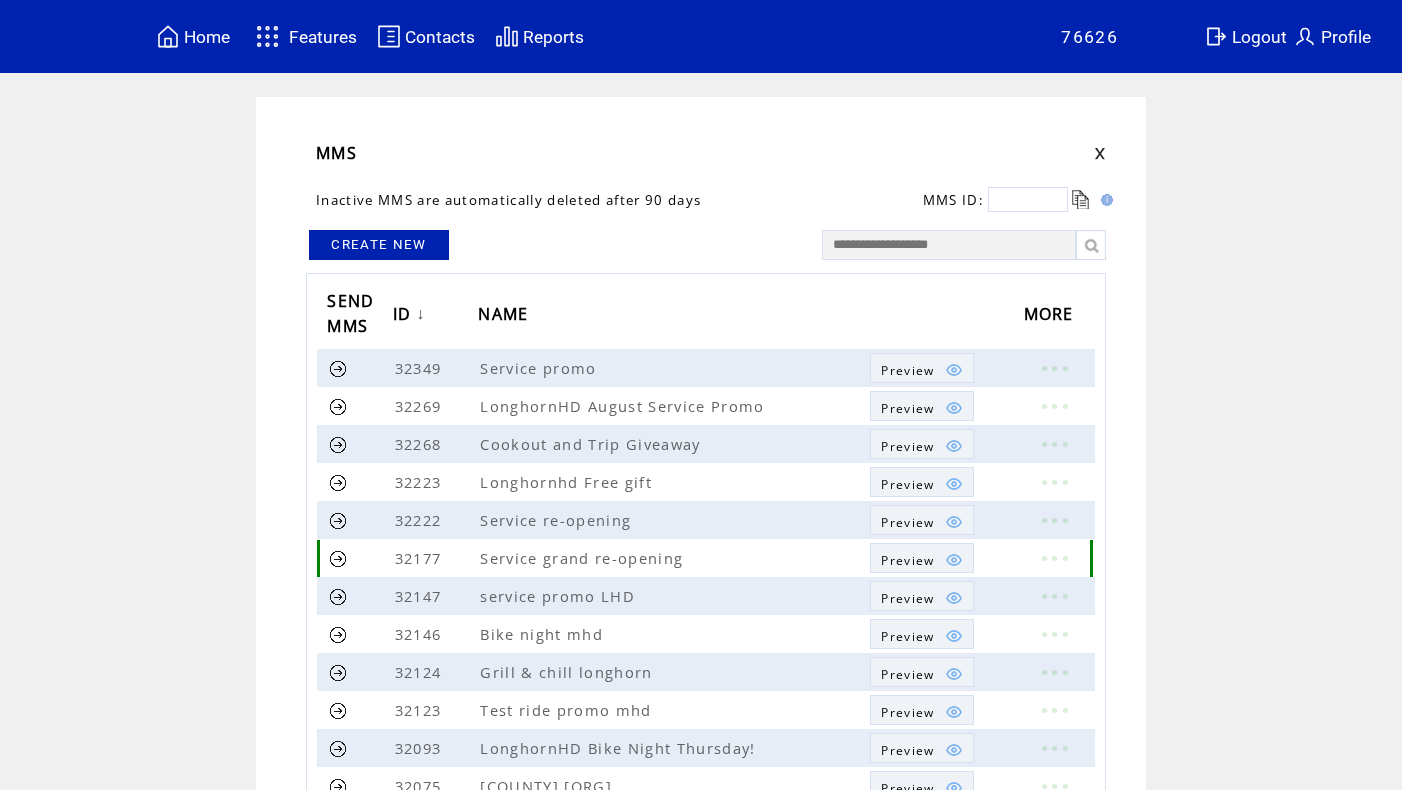 scroll, scrollTop: 0, scrollLeft: 0, axis: both 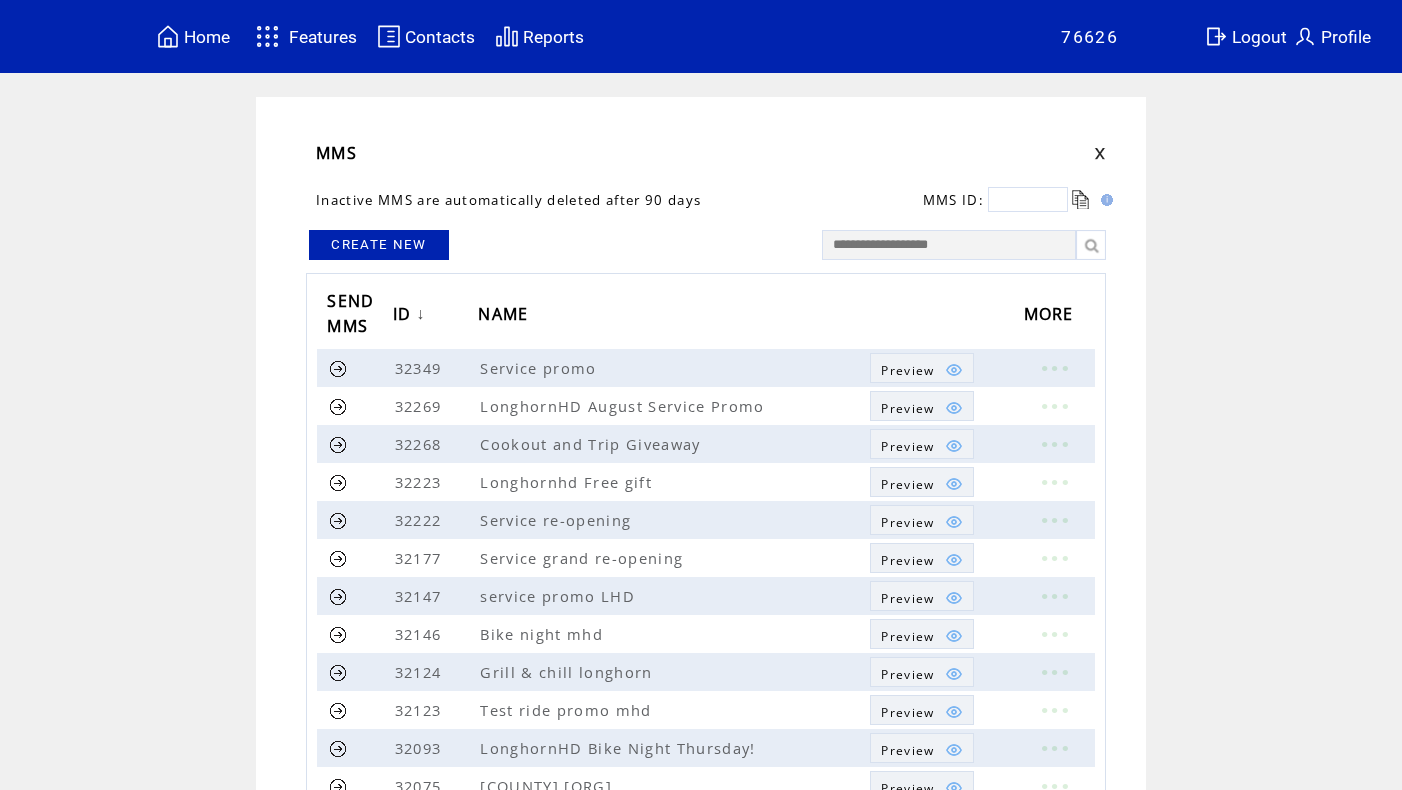 click on "CREATE NEW" at bounding box center (379, 245) 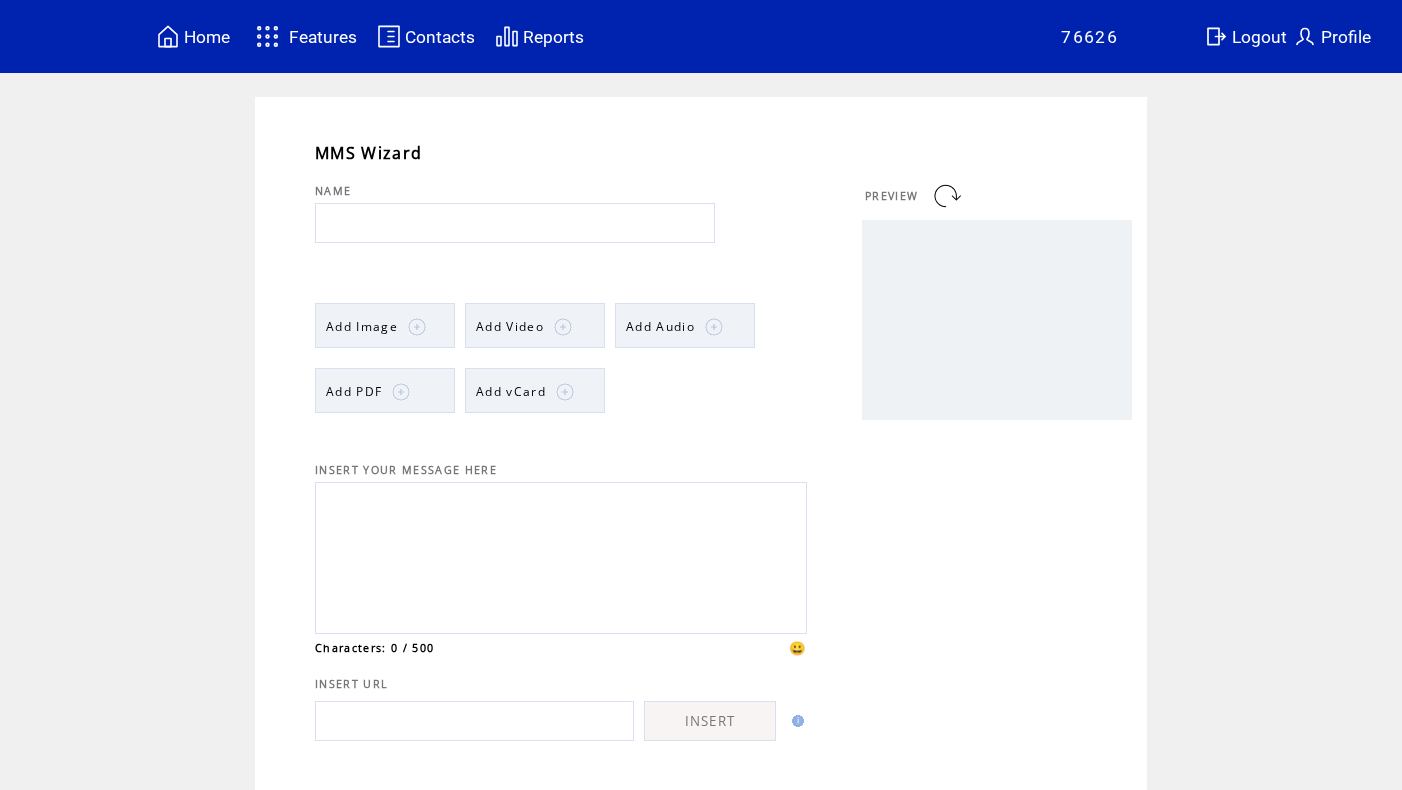 scroll, scrollTop: 0, scrollLeft: 0, axis: both 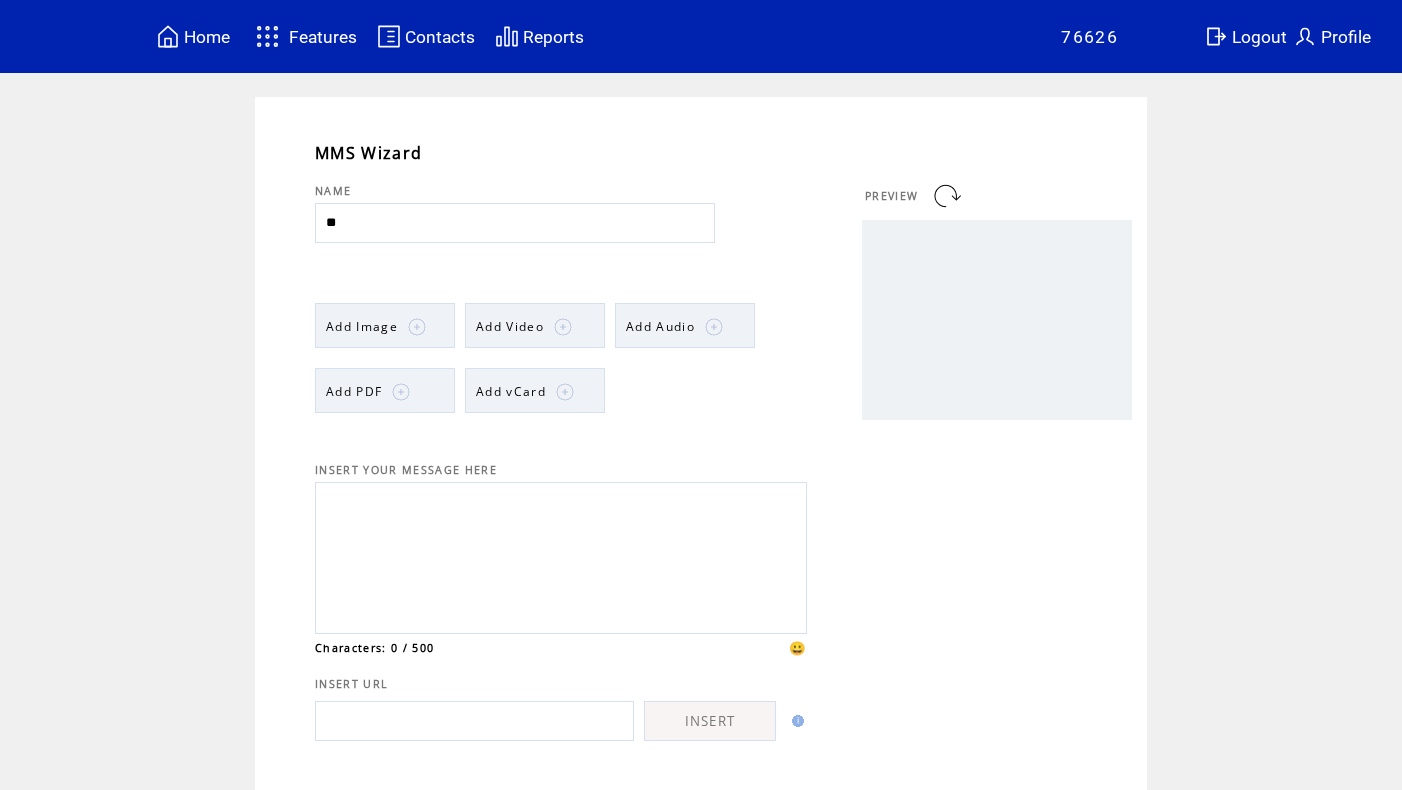 type on "*" 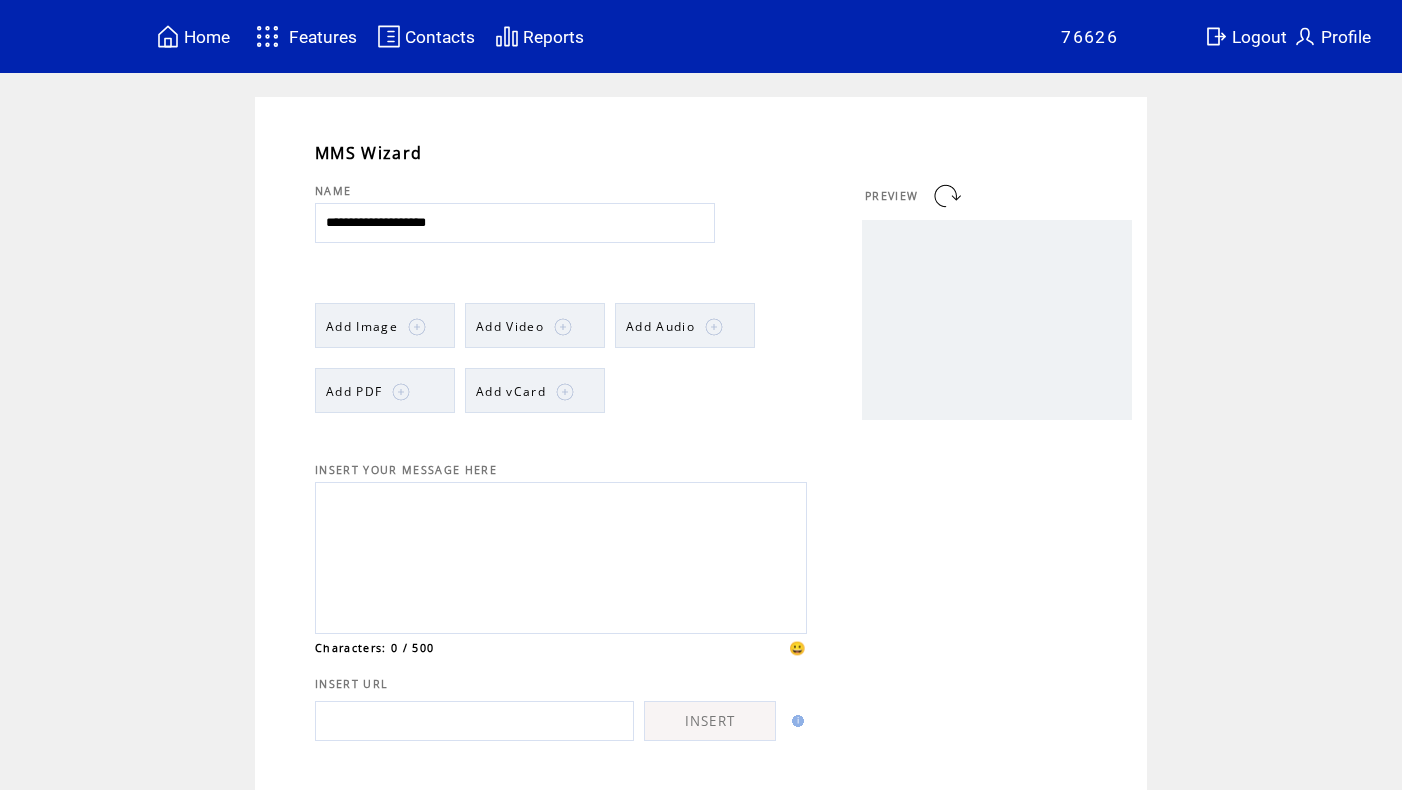 type on "**********" 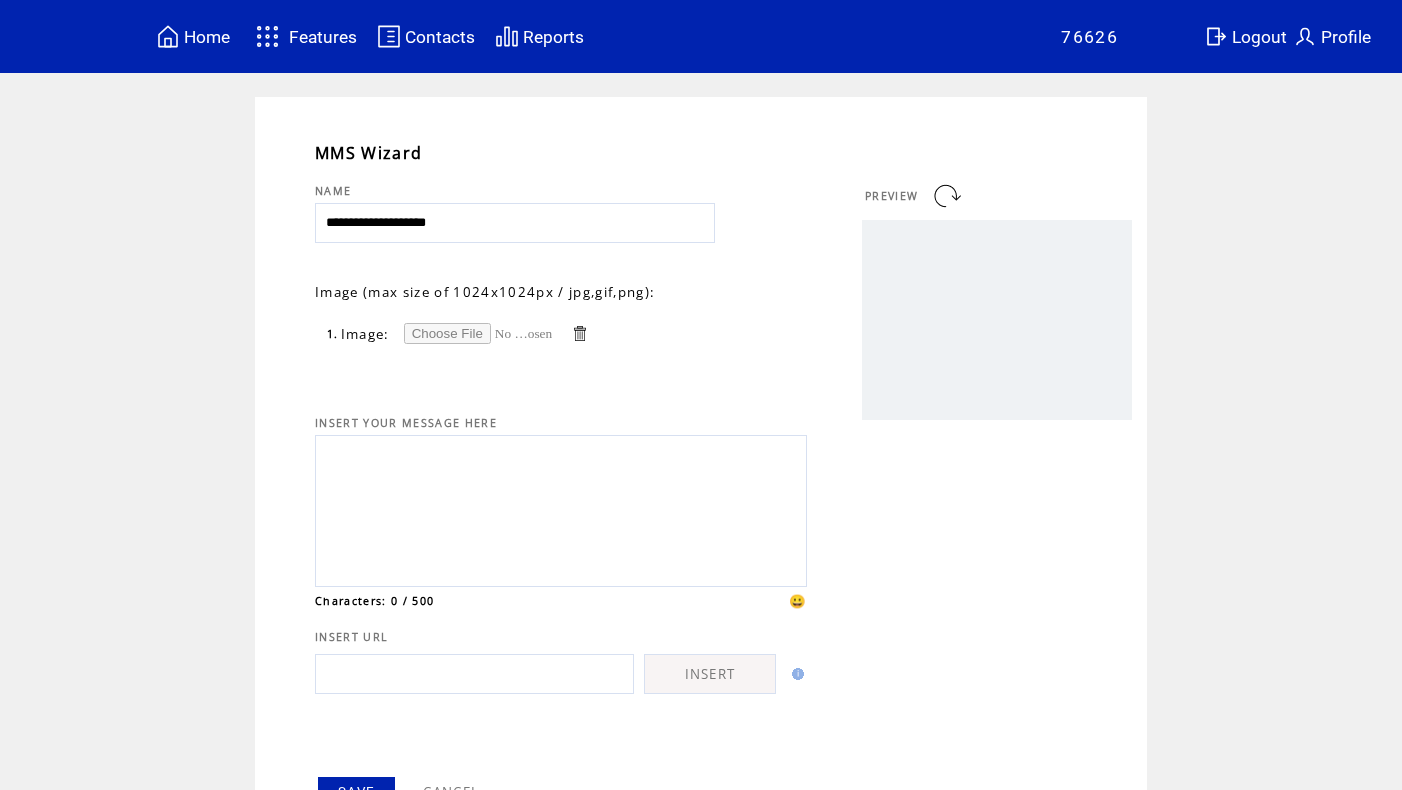 scroll, scrollTop: 0, scrollLeft: 0, axis: both 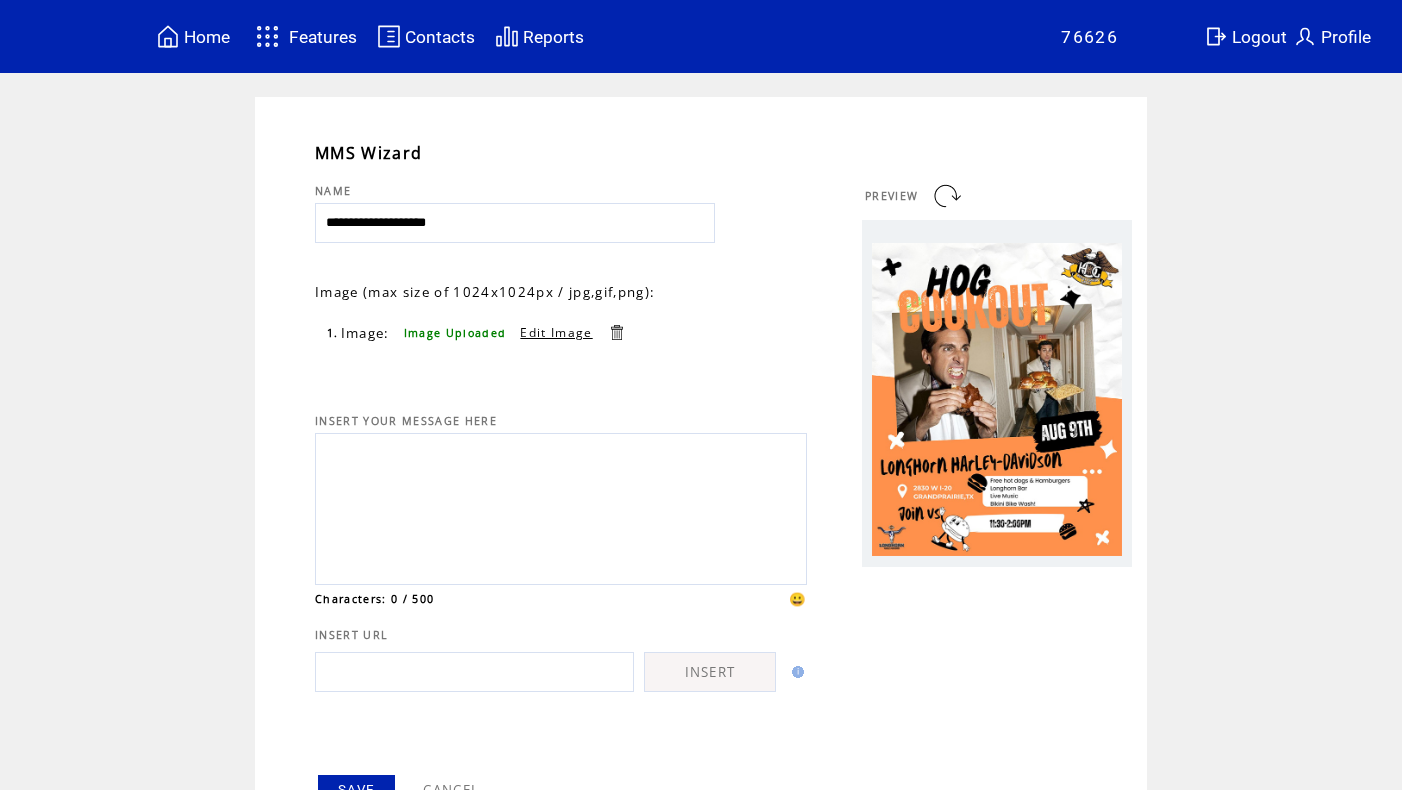 click at bounding box center [561, 506] 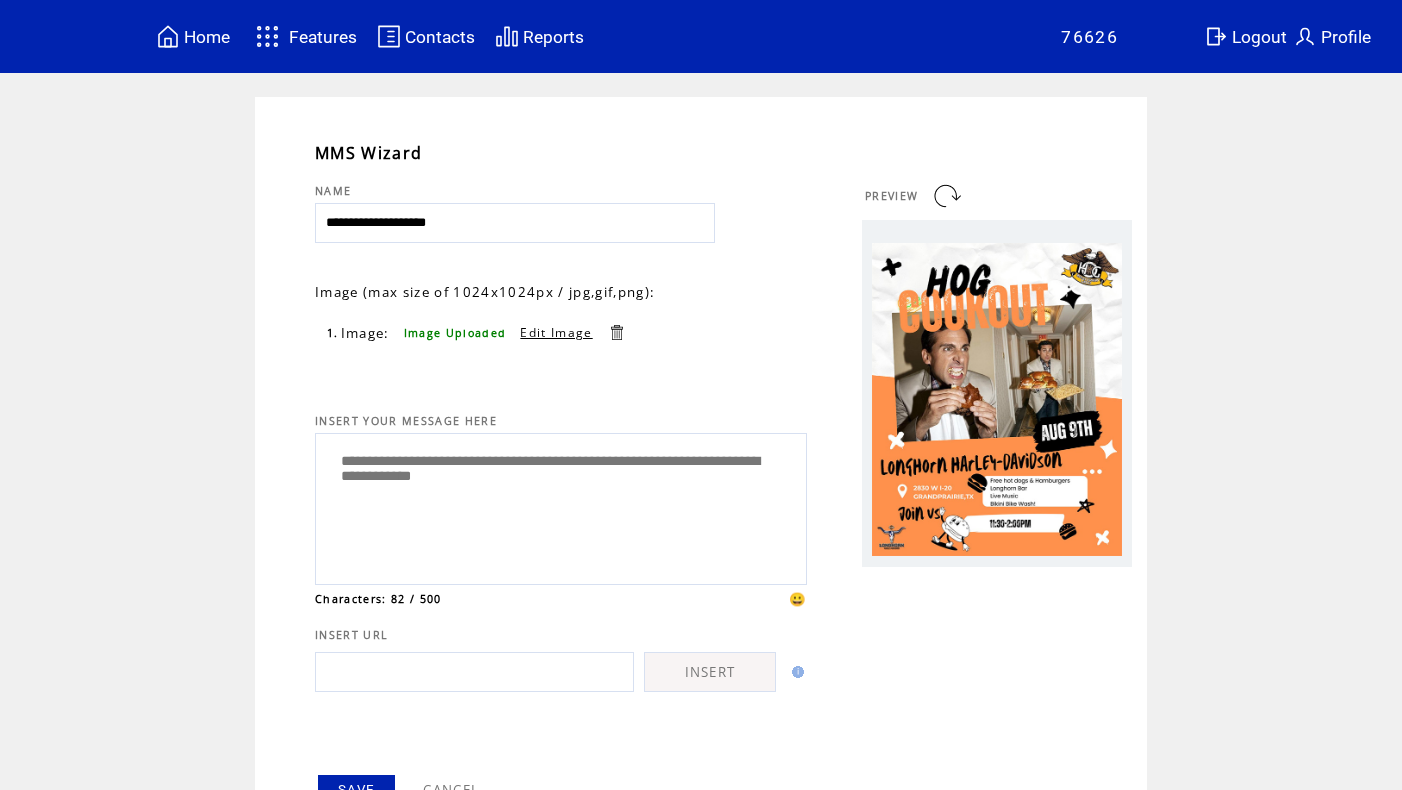 paste on "**********" 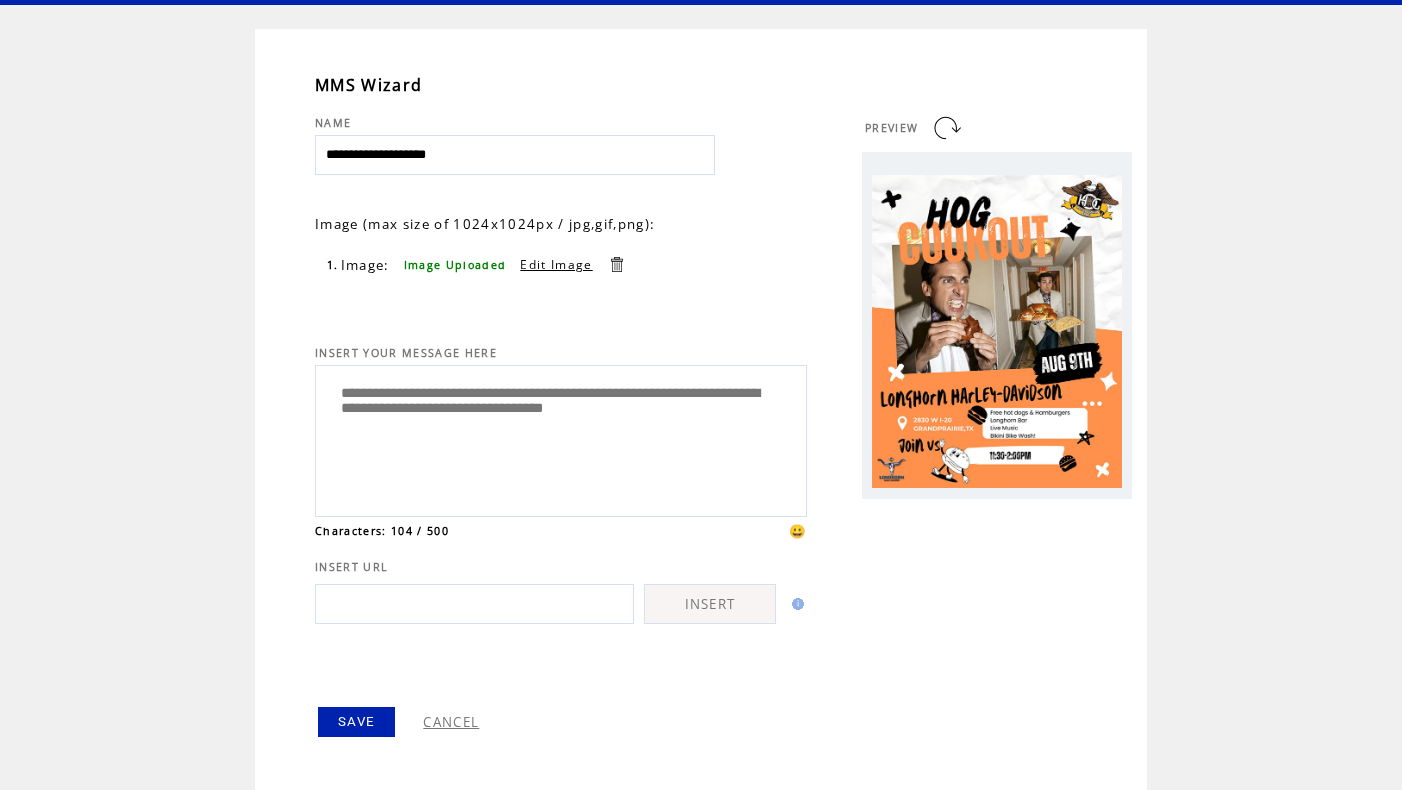 scroll, scrollTop: 114, scrollLeft: 0, axis: vertical 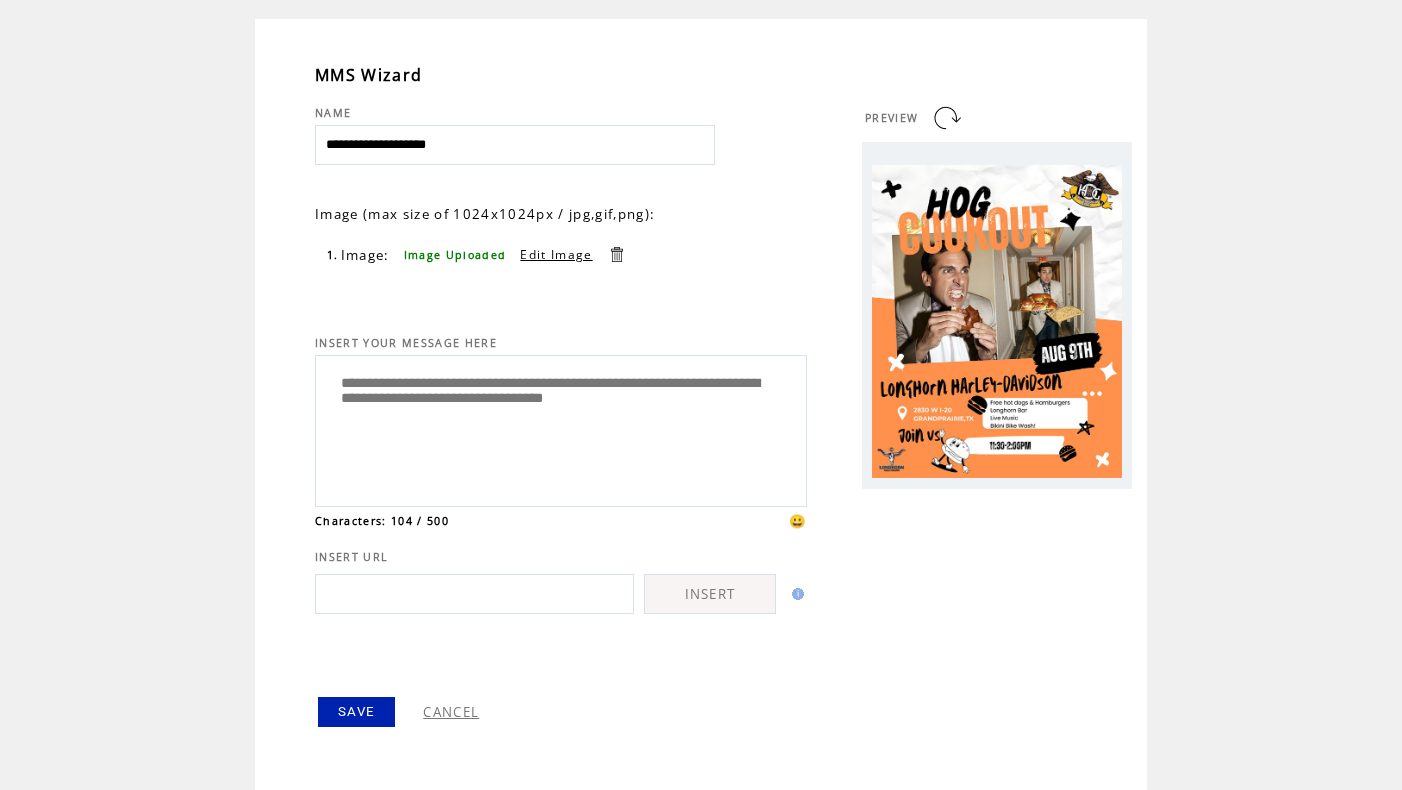 type on "**********" 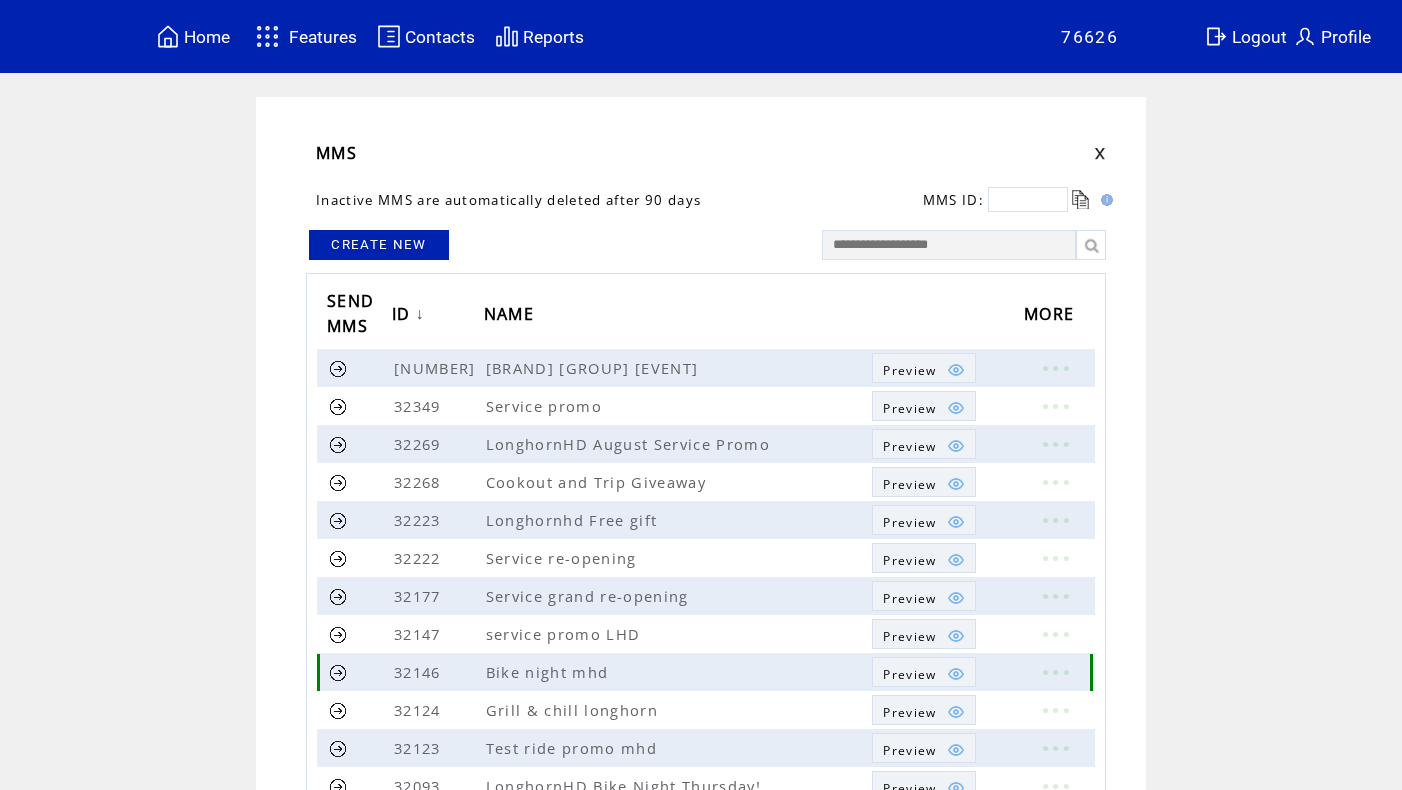 scroll, scrollTop: 0, scrollLeft: 0, axis: both 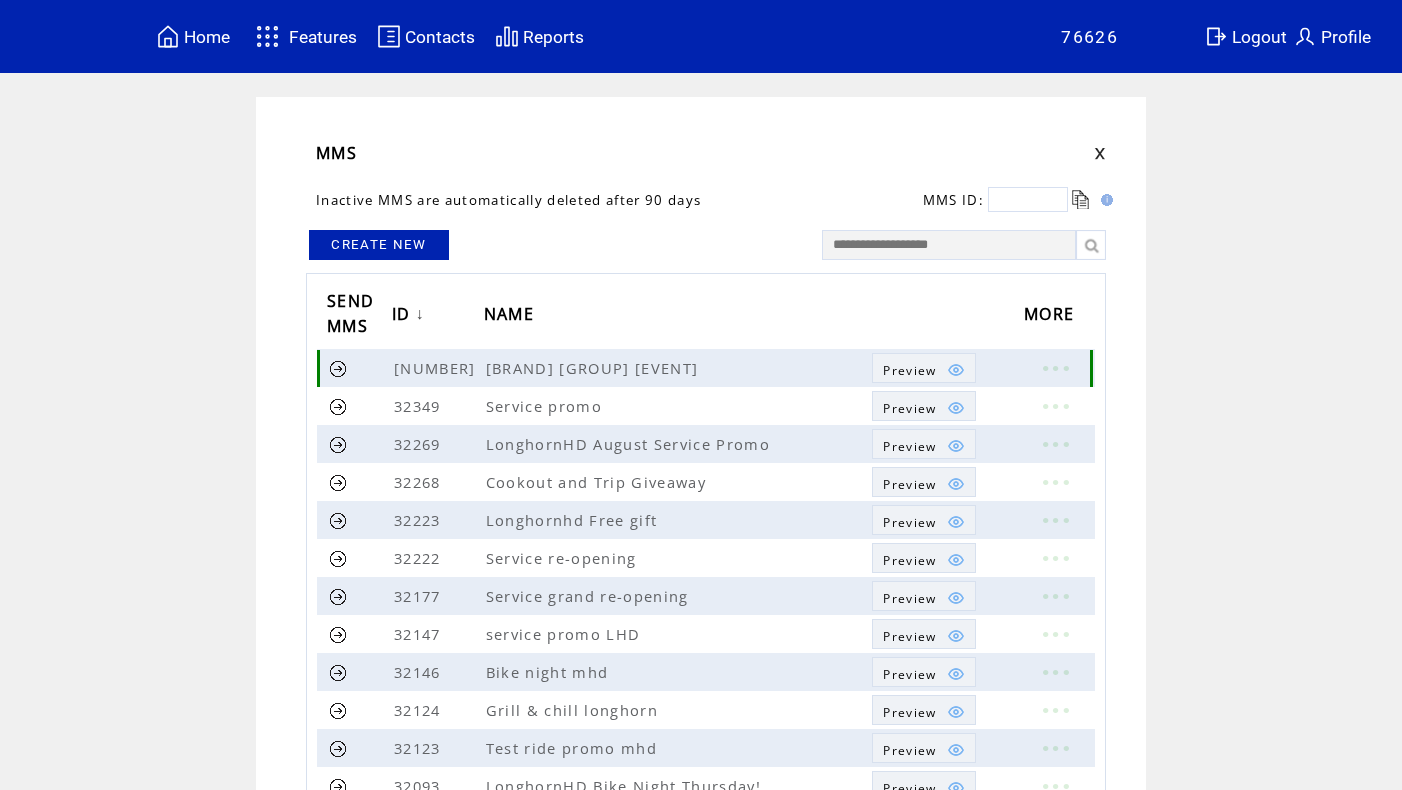 click at bounding box center [338, 368] 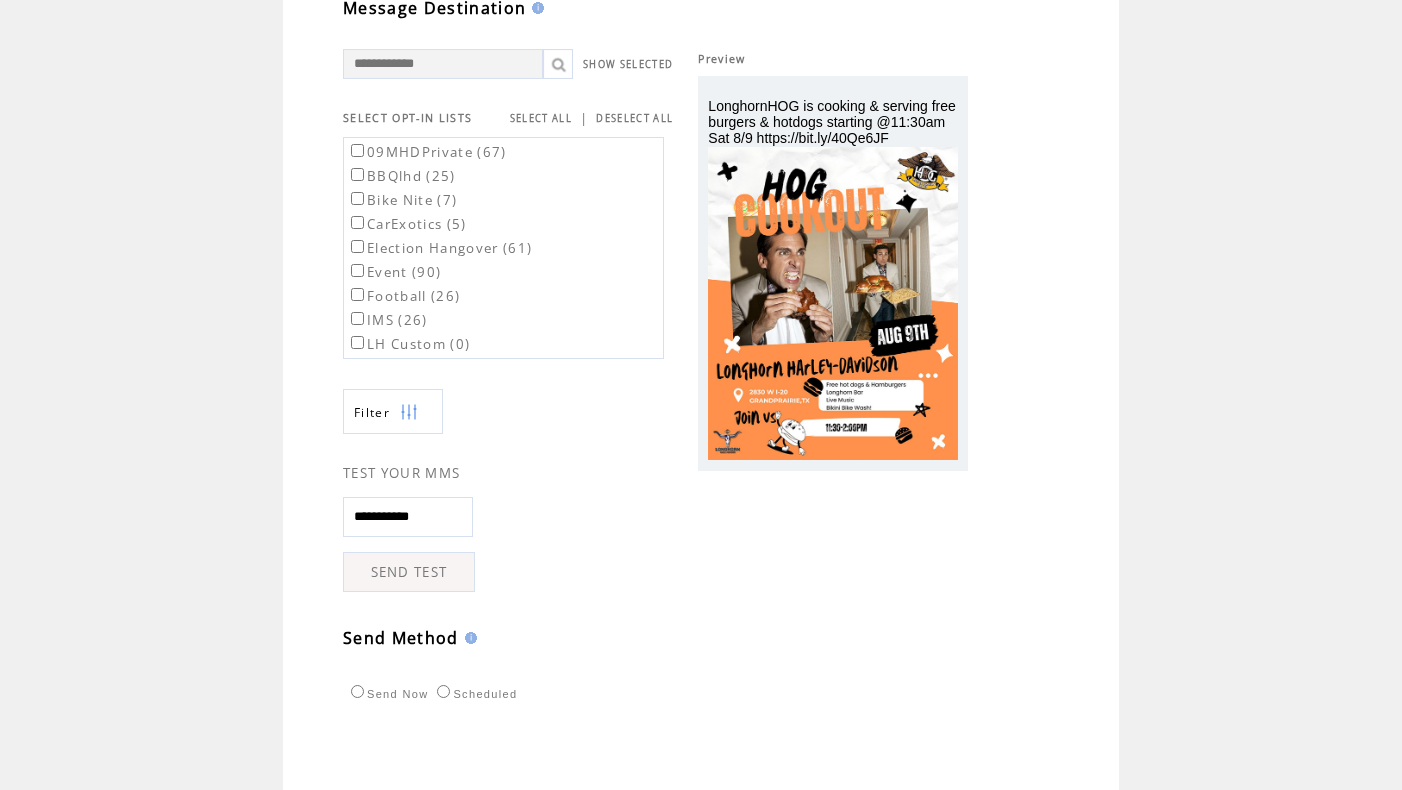 scroll, scrollTop: 151, scrollLeft: 0, axis: vertical 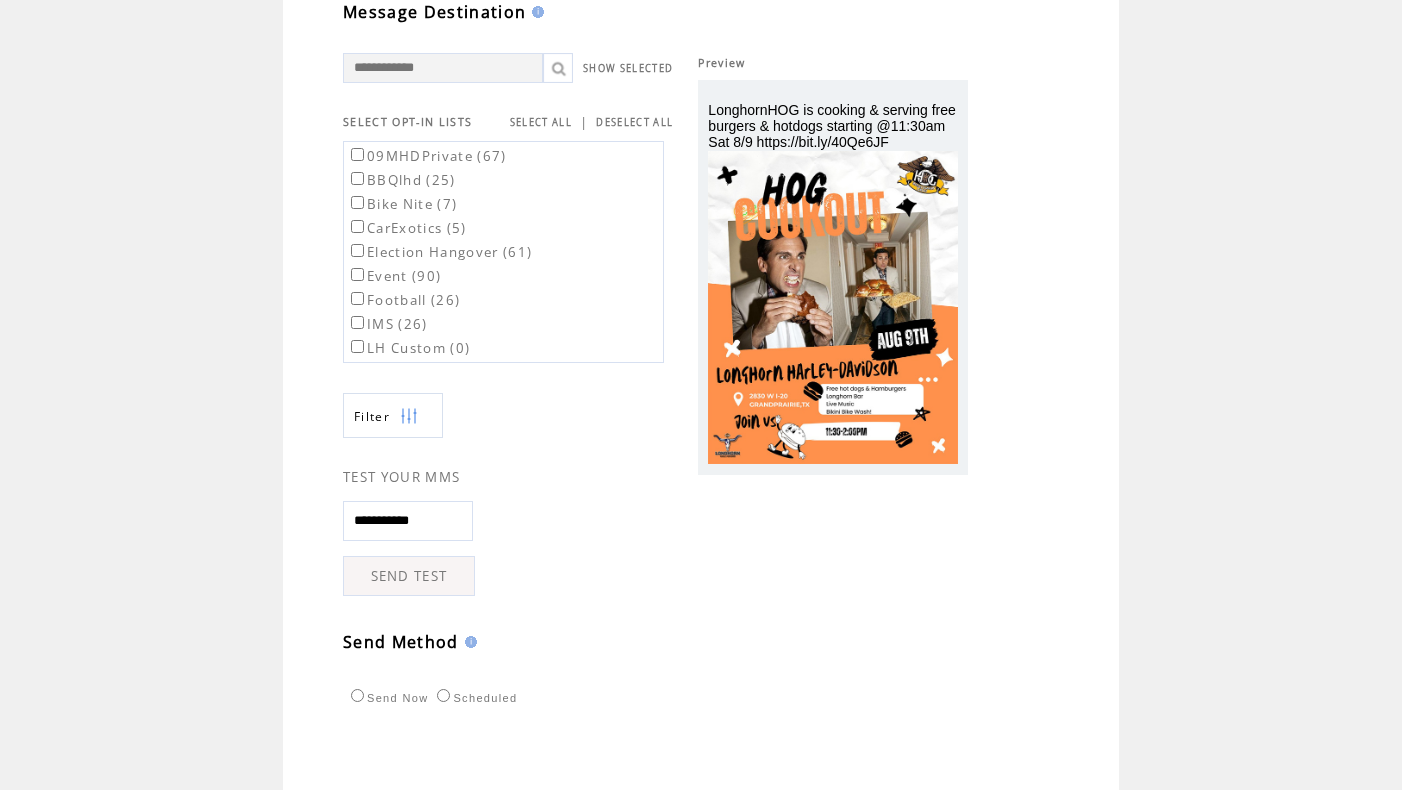 click on "SEND TEST" at bounding box center (409, 576) 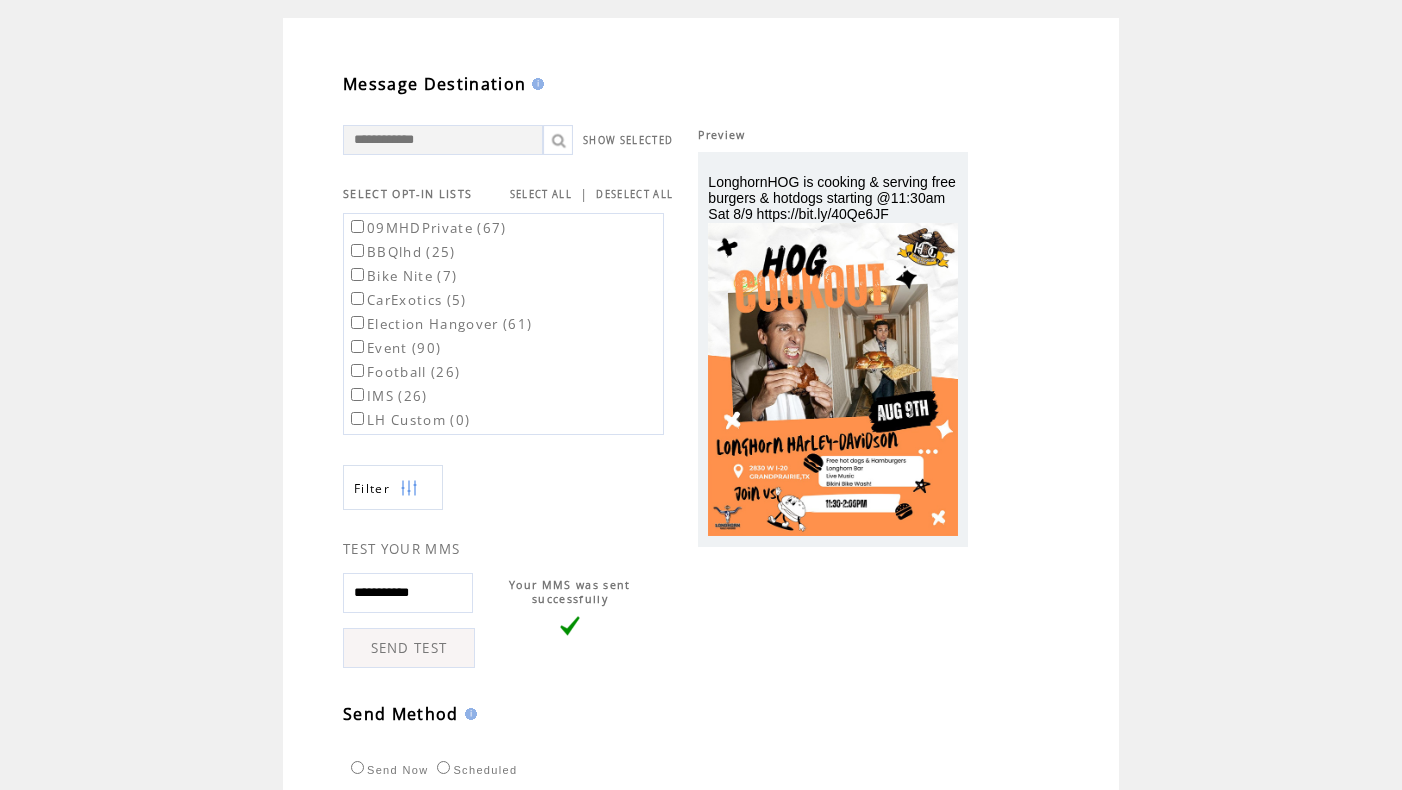 scroll, scrollTop: 0, scrollLeft: 0, axis: both 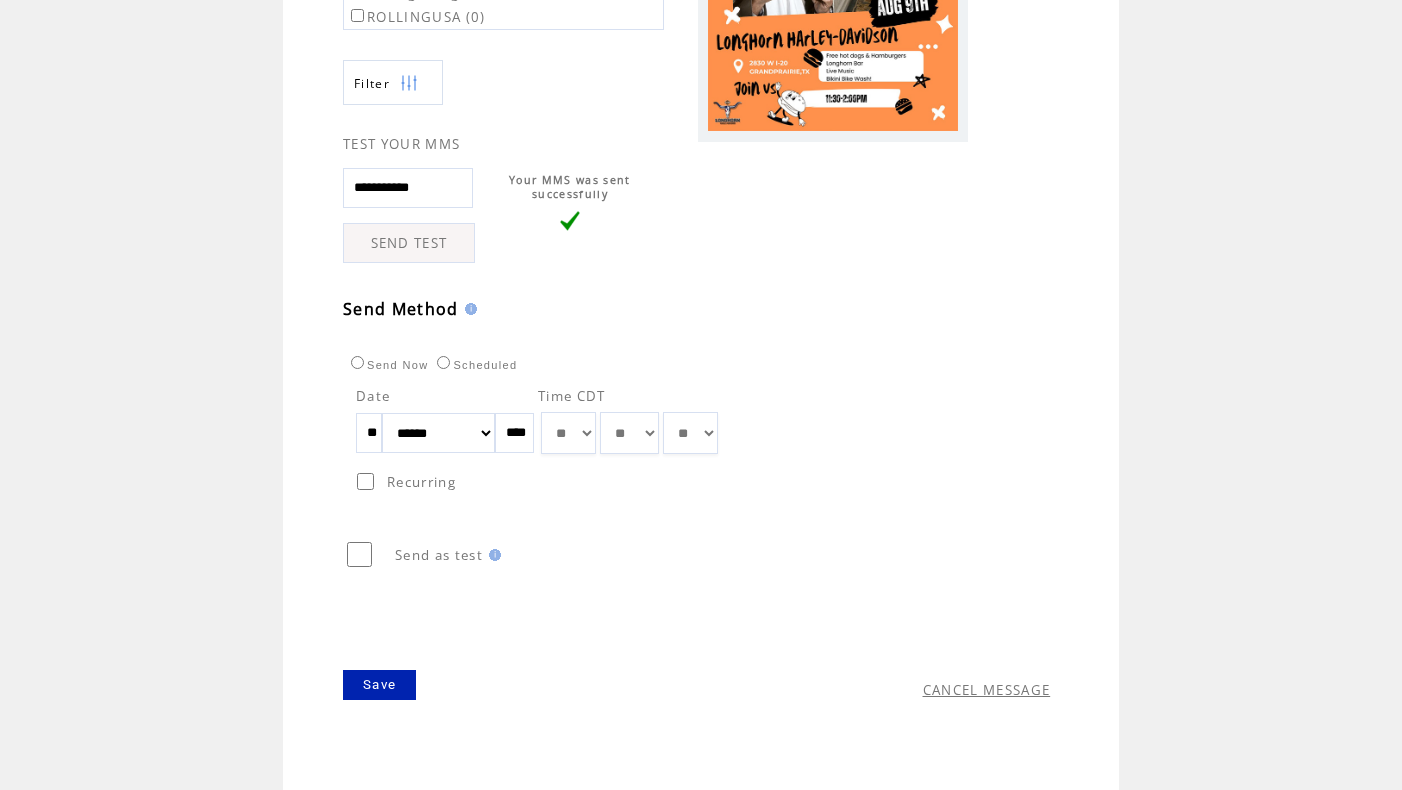 click on "**" at bounding box center (369, 433) 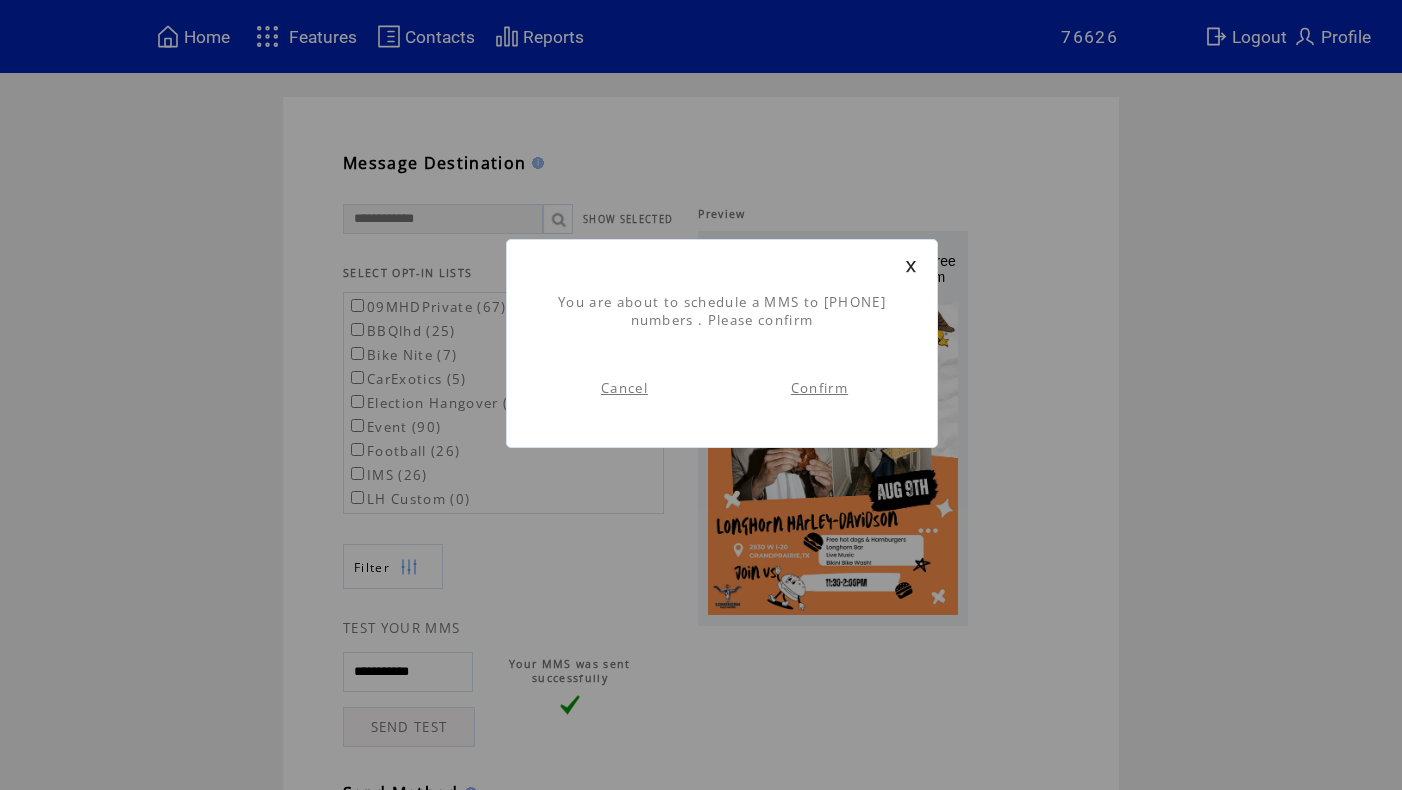 scroll, scrollTop: 1, scrollLeft: 0, axis: vertical 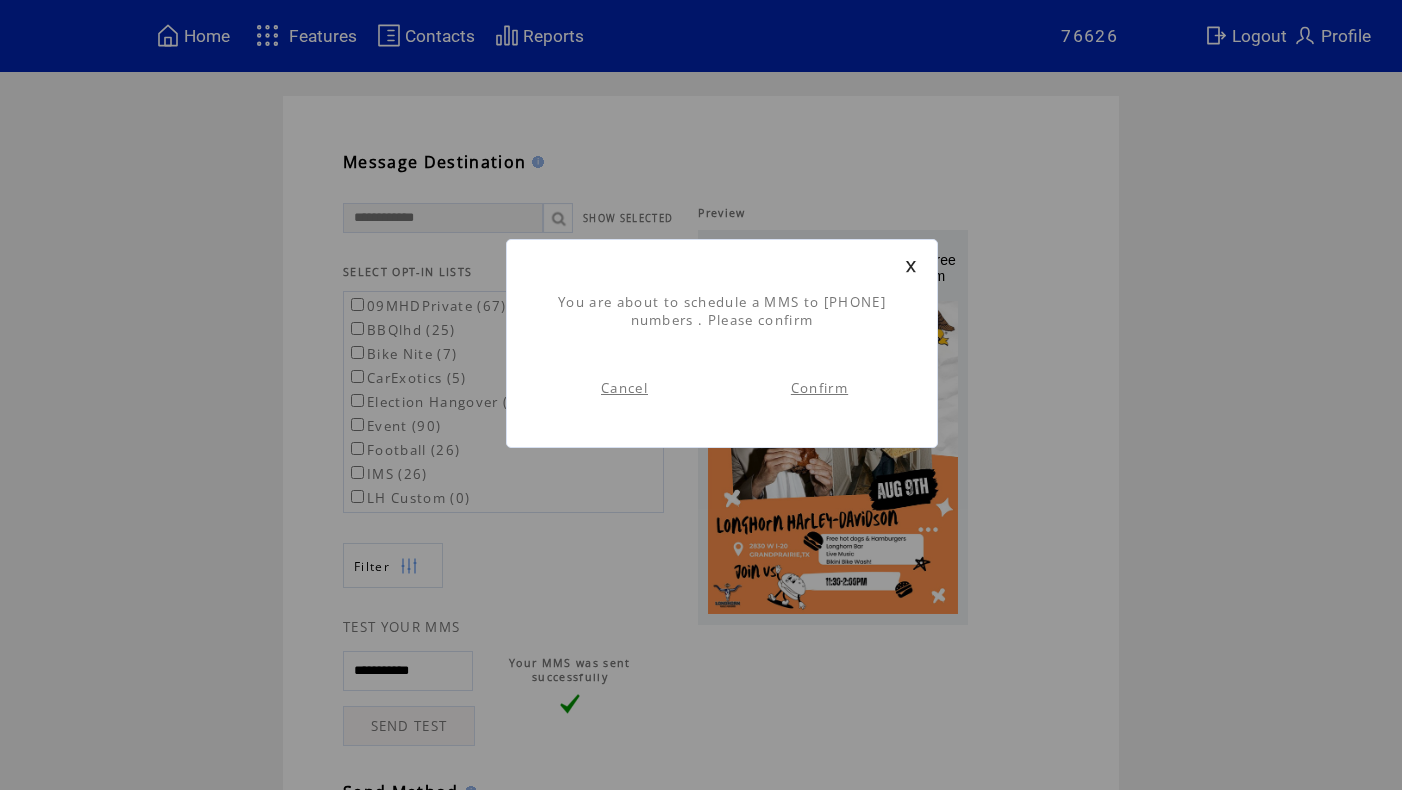 click on "Confirm" at bounding box center [819, 388] 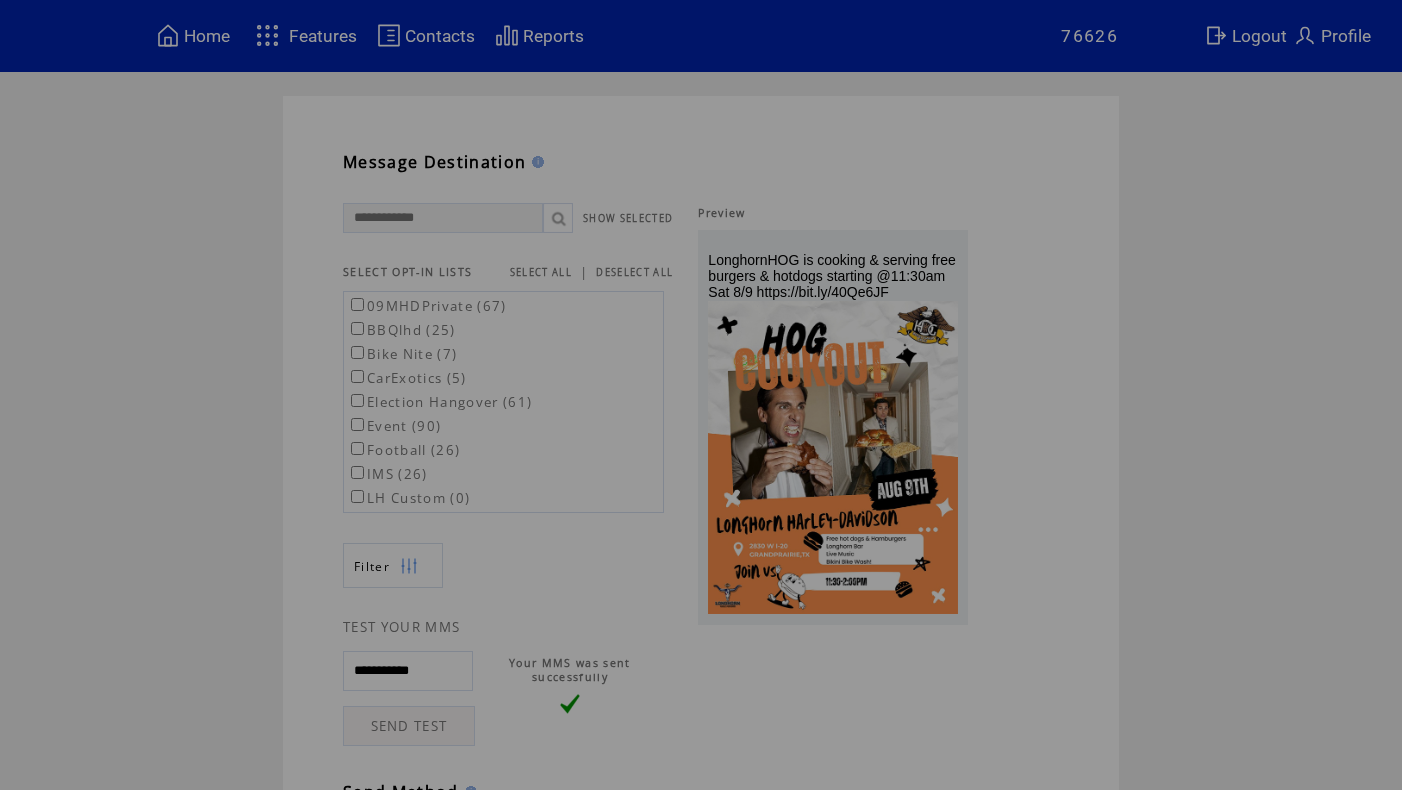 scroll, scrollTop: 0, scrollLeft: 0, axis: both 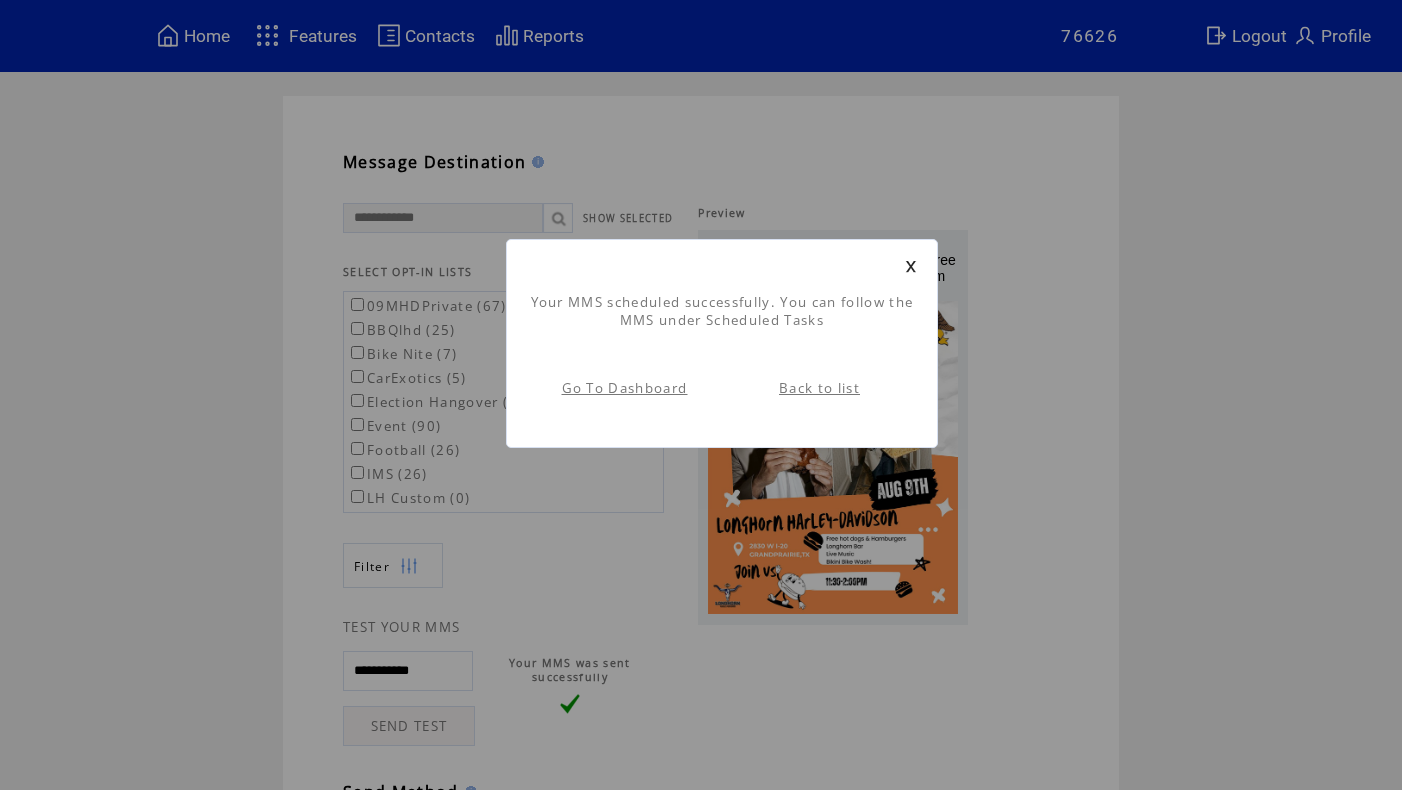 click on "Back to list" at bounding box center [819, 388] 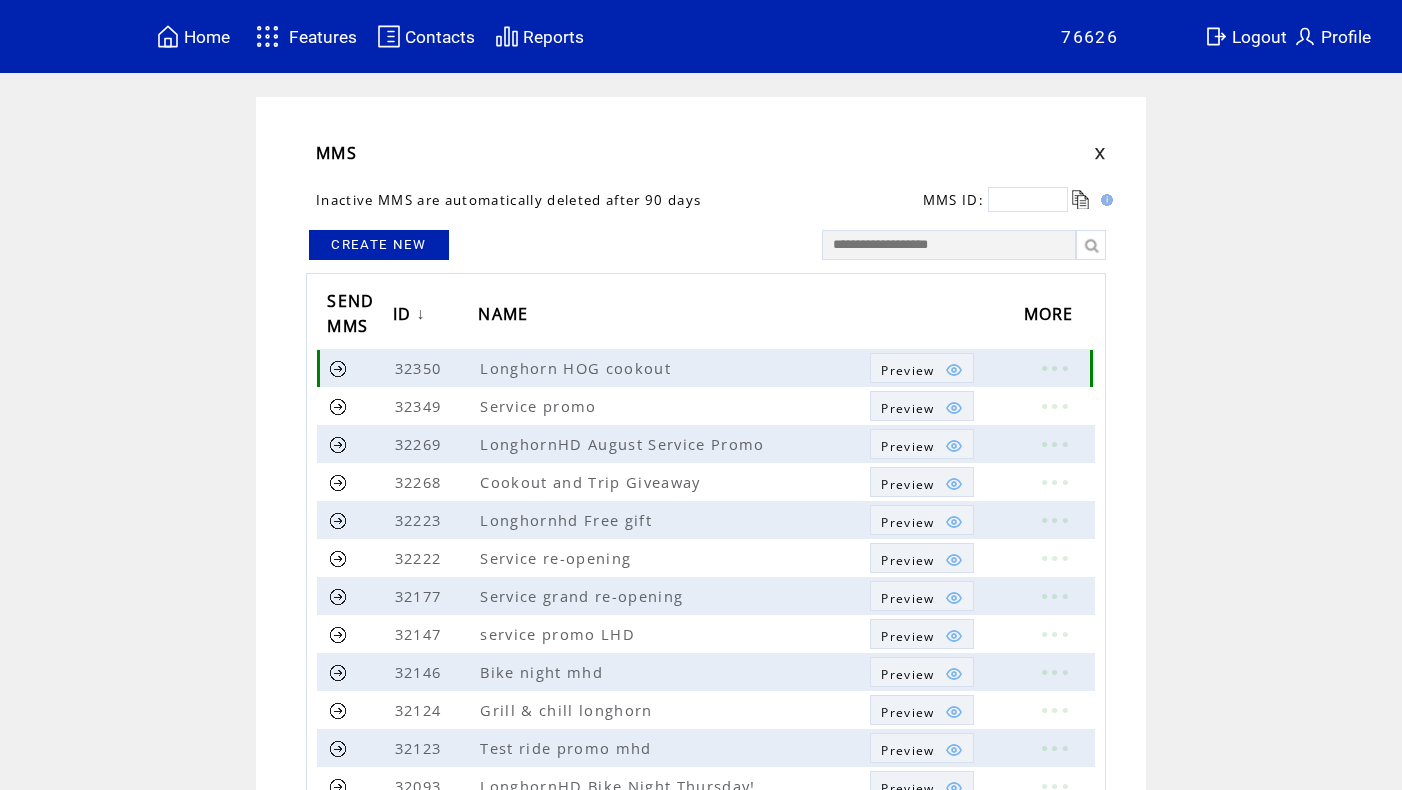scroll, scrollTop: 0, scrollLeft: 0, axis: both 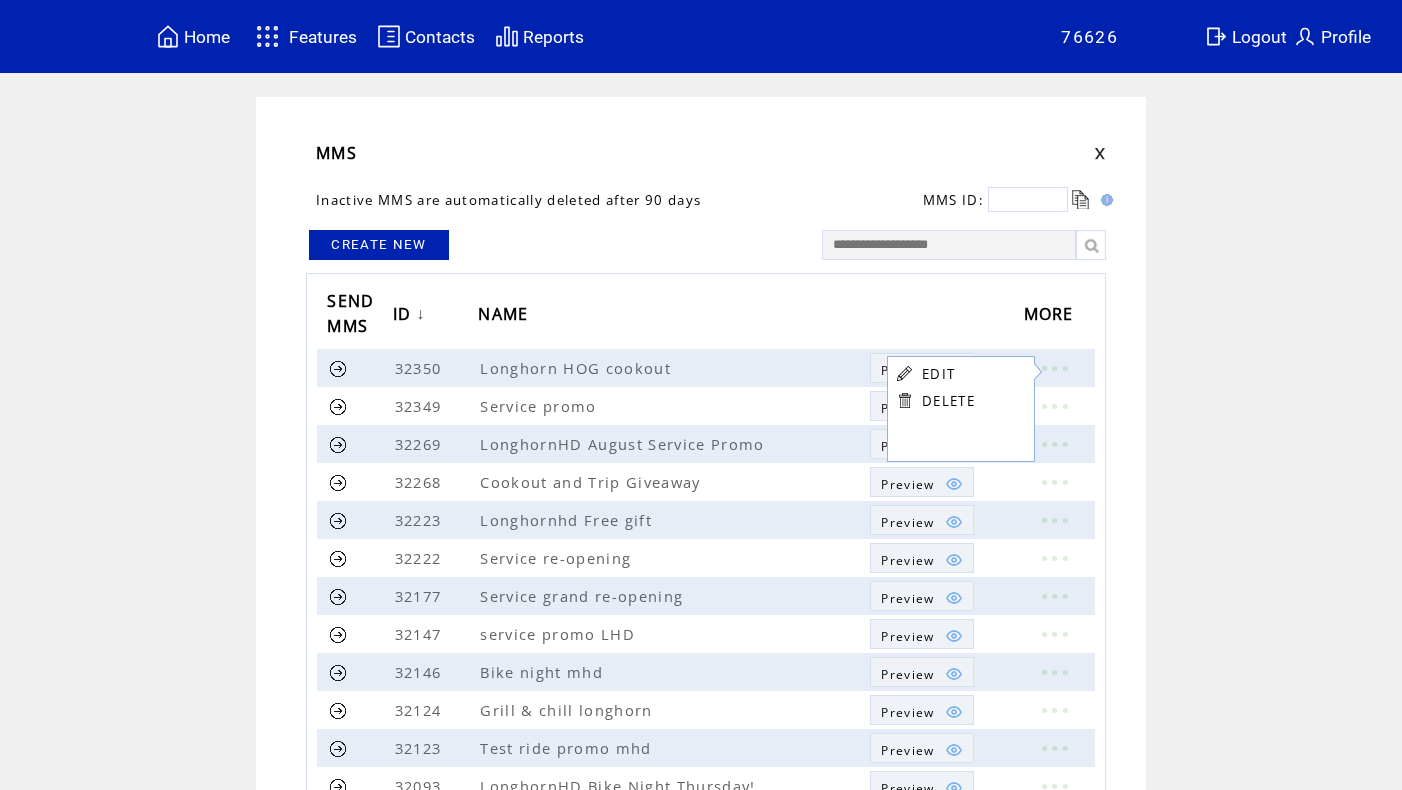 drag, startPoint x: 892, startPoint y: 369, endPoint x: 941, endPoint y: 373, distance: 49.162994 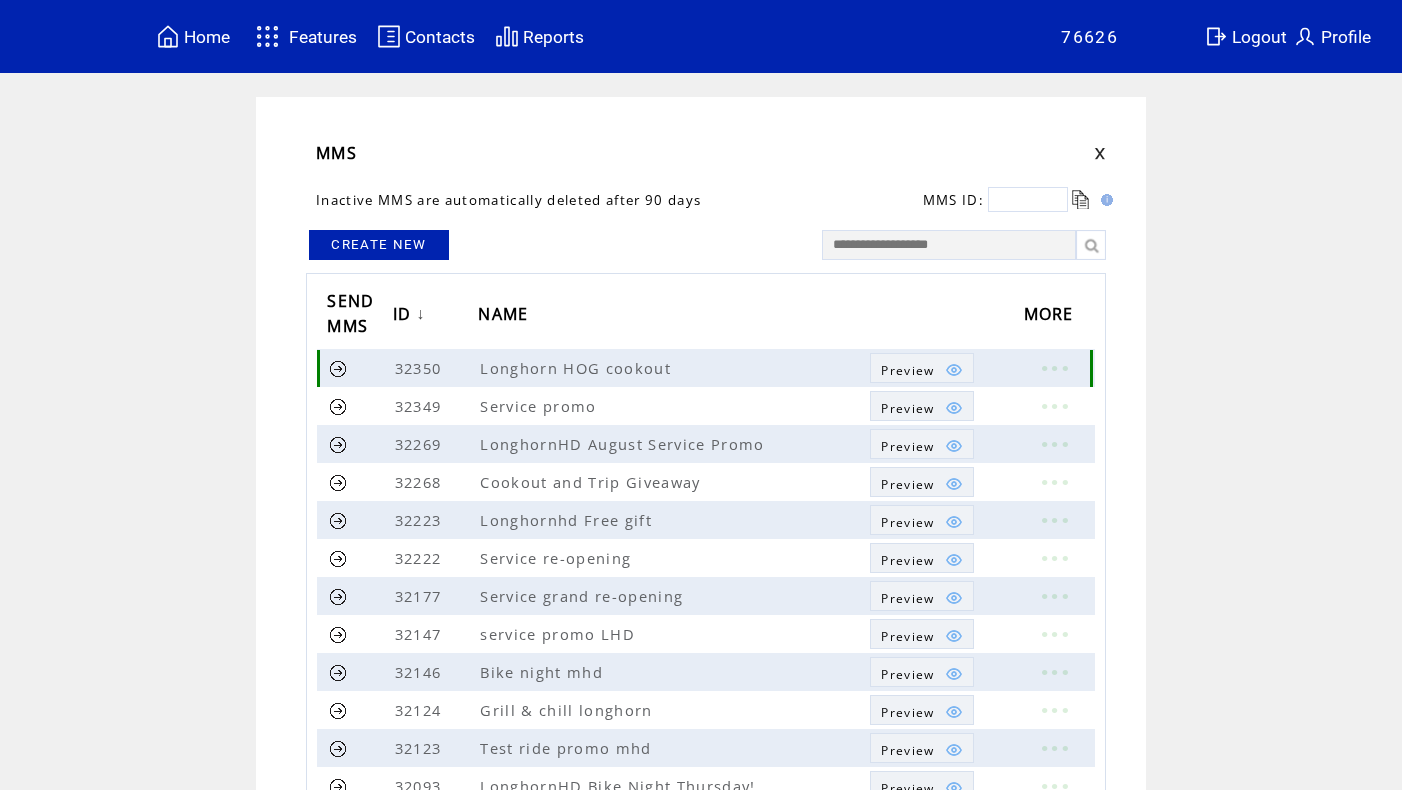 click at bounding box center (1054, 368) 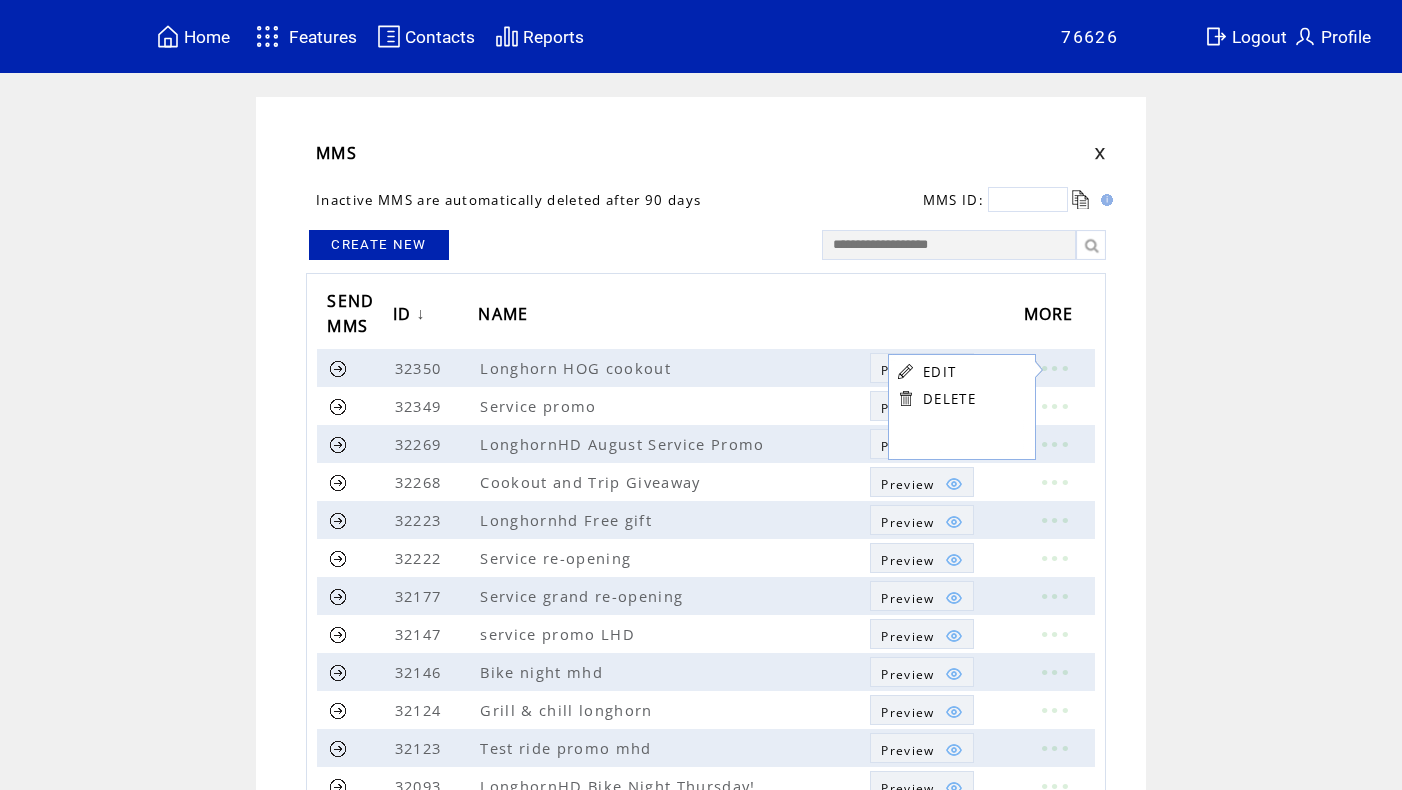 click on "EDIT" at bounding box center [939, 372] 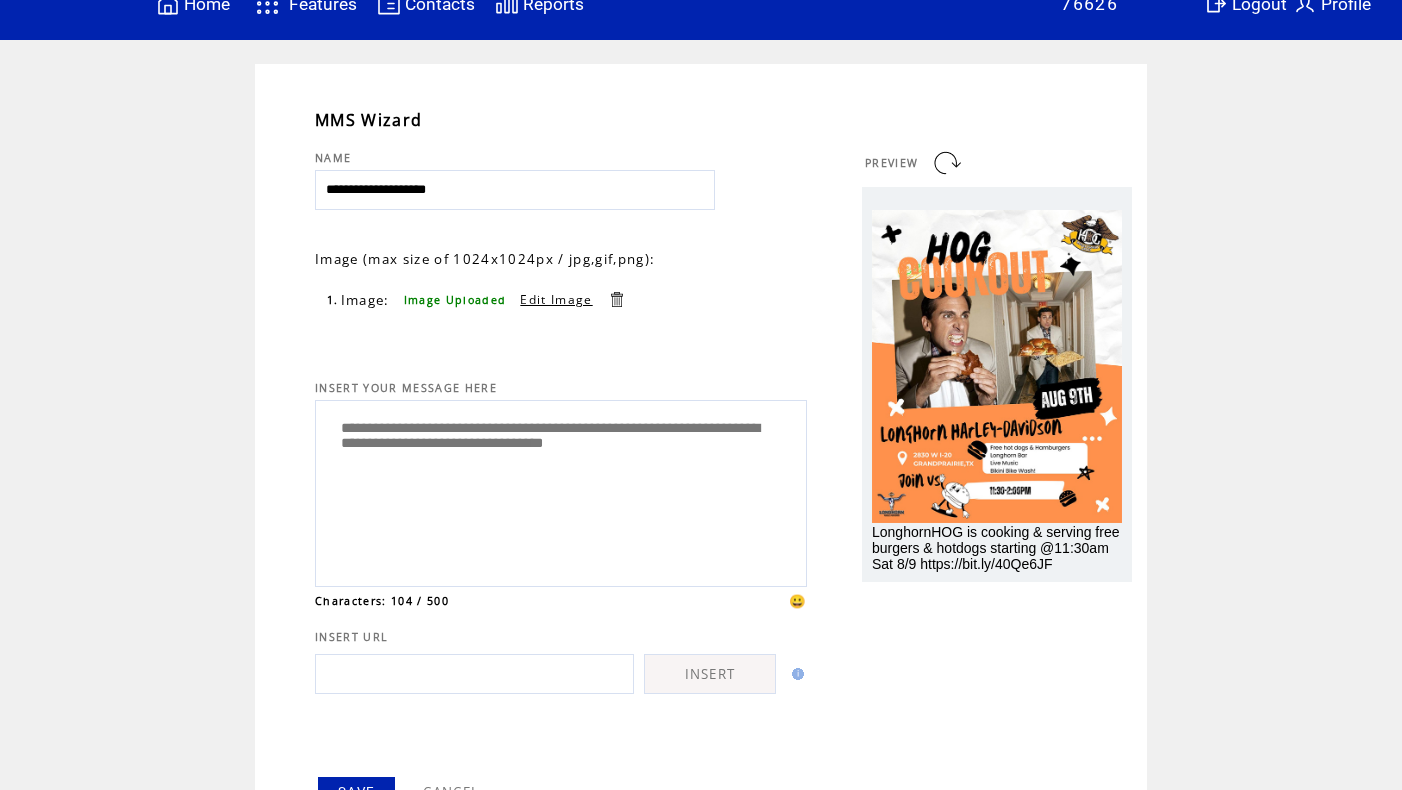 scroll, scrollTop: 0, scrollLeft: 0, axis: both 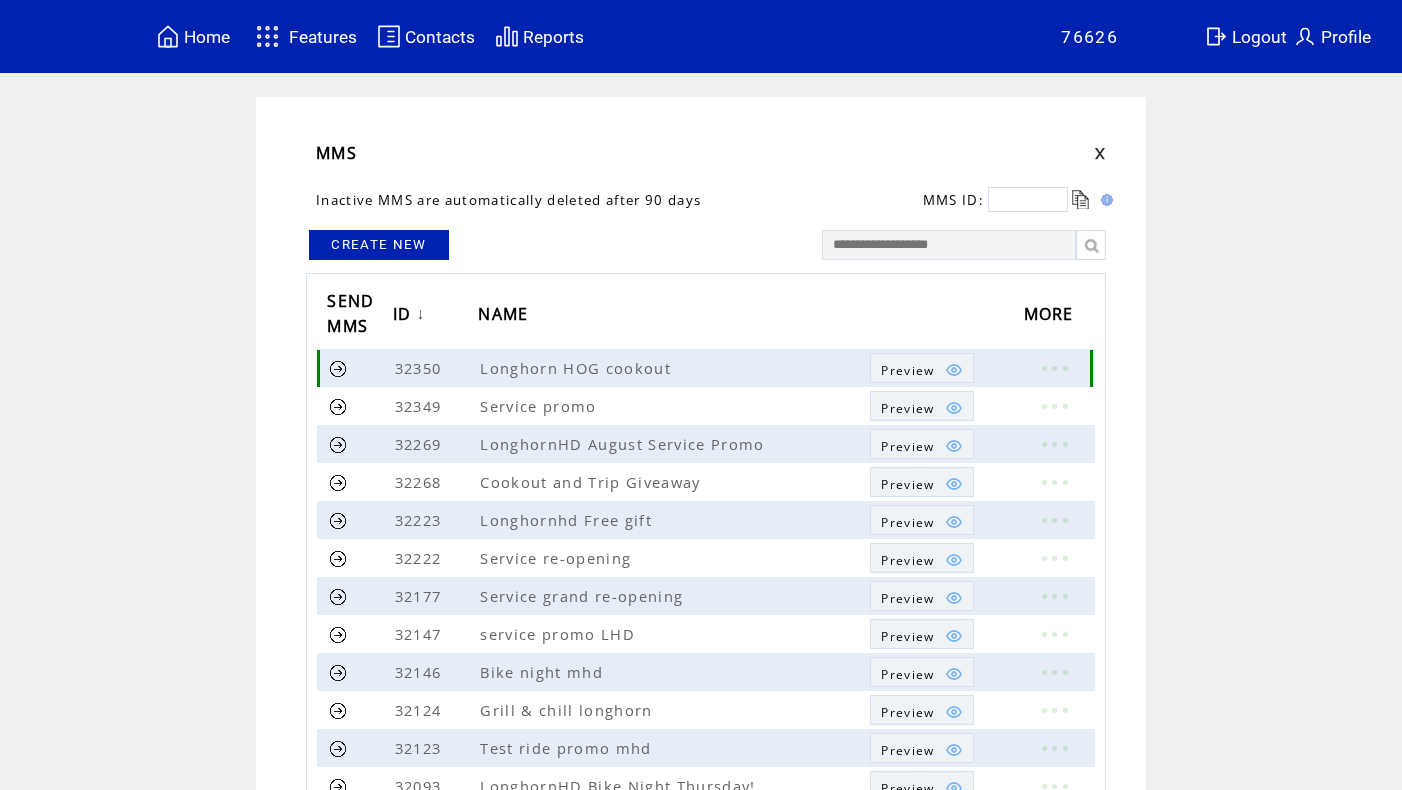 click at bounding box center (1054, 368) 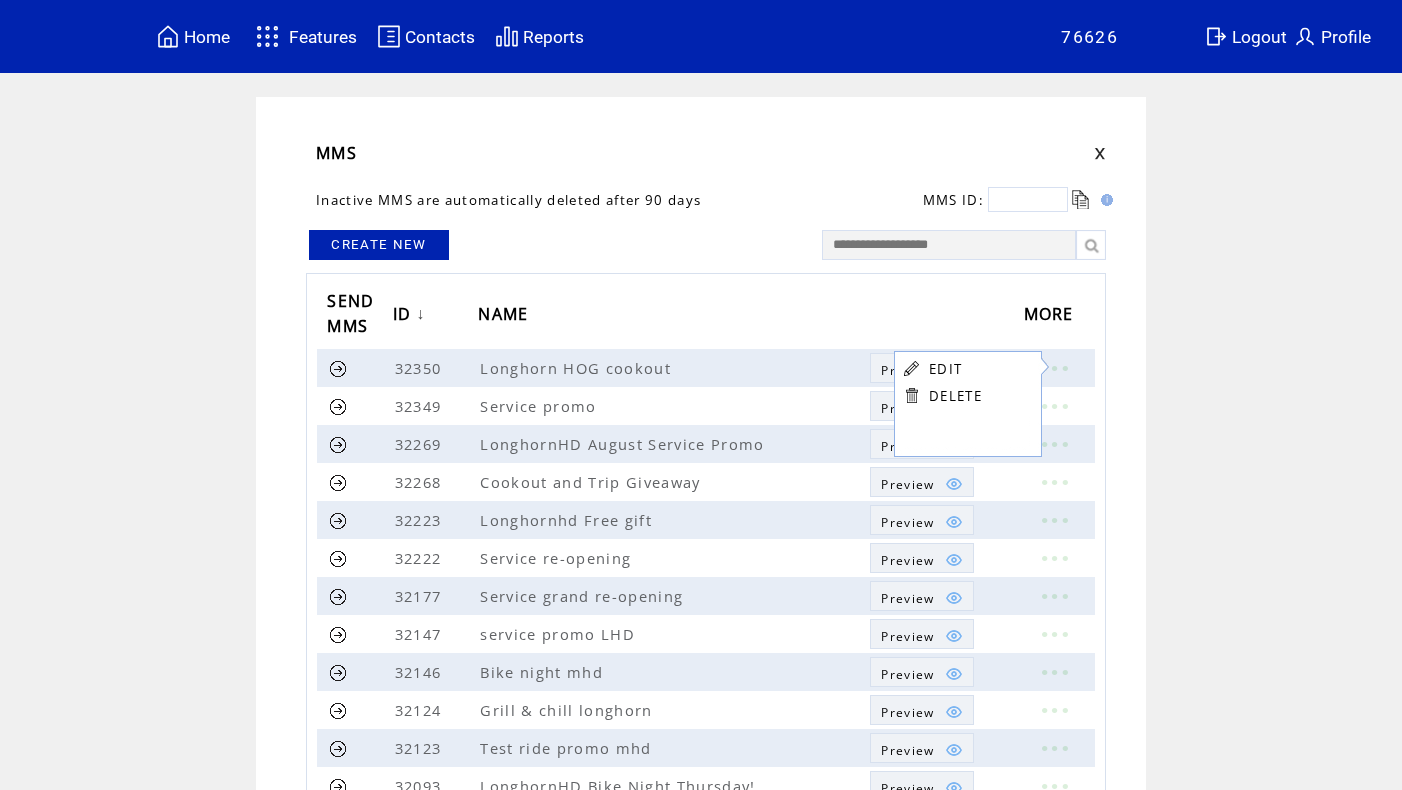 click on "NAME" at bounding box center [674, 316] 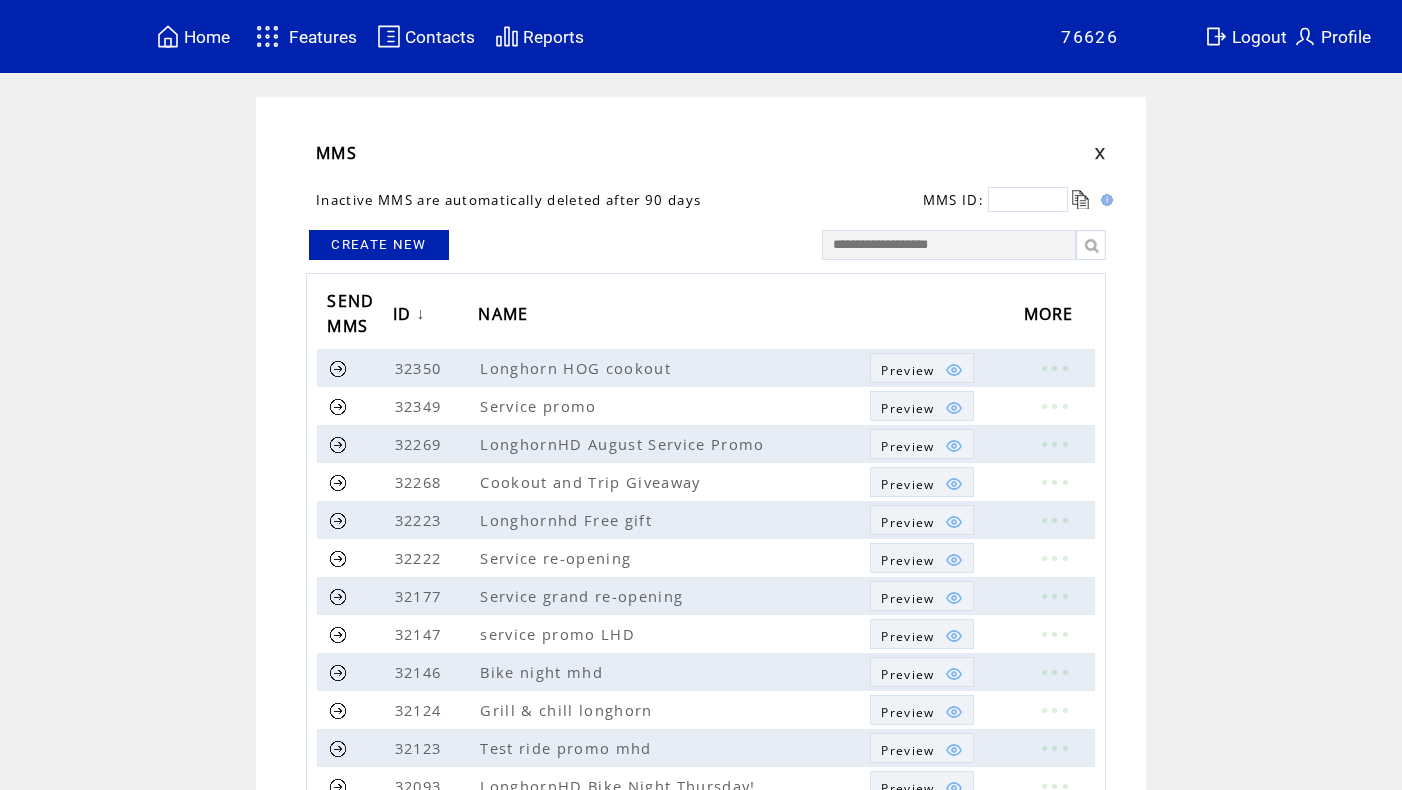 click on "Features" at bounding box center [323, 36] 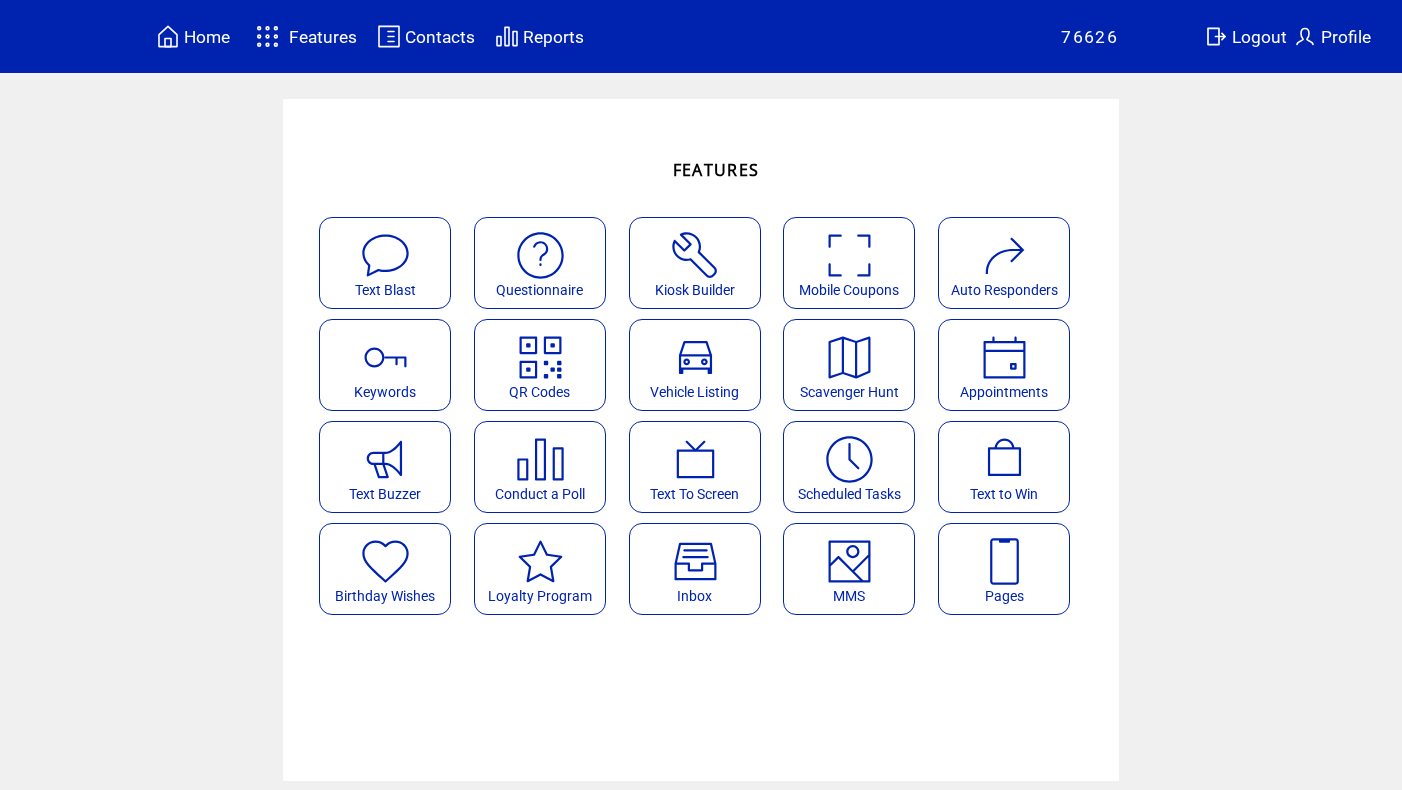 scroll, scrollTop: 0, scrollLeft: 0, axis: both 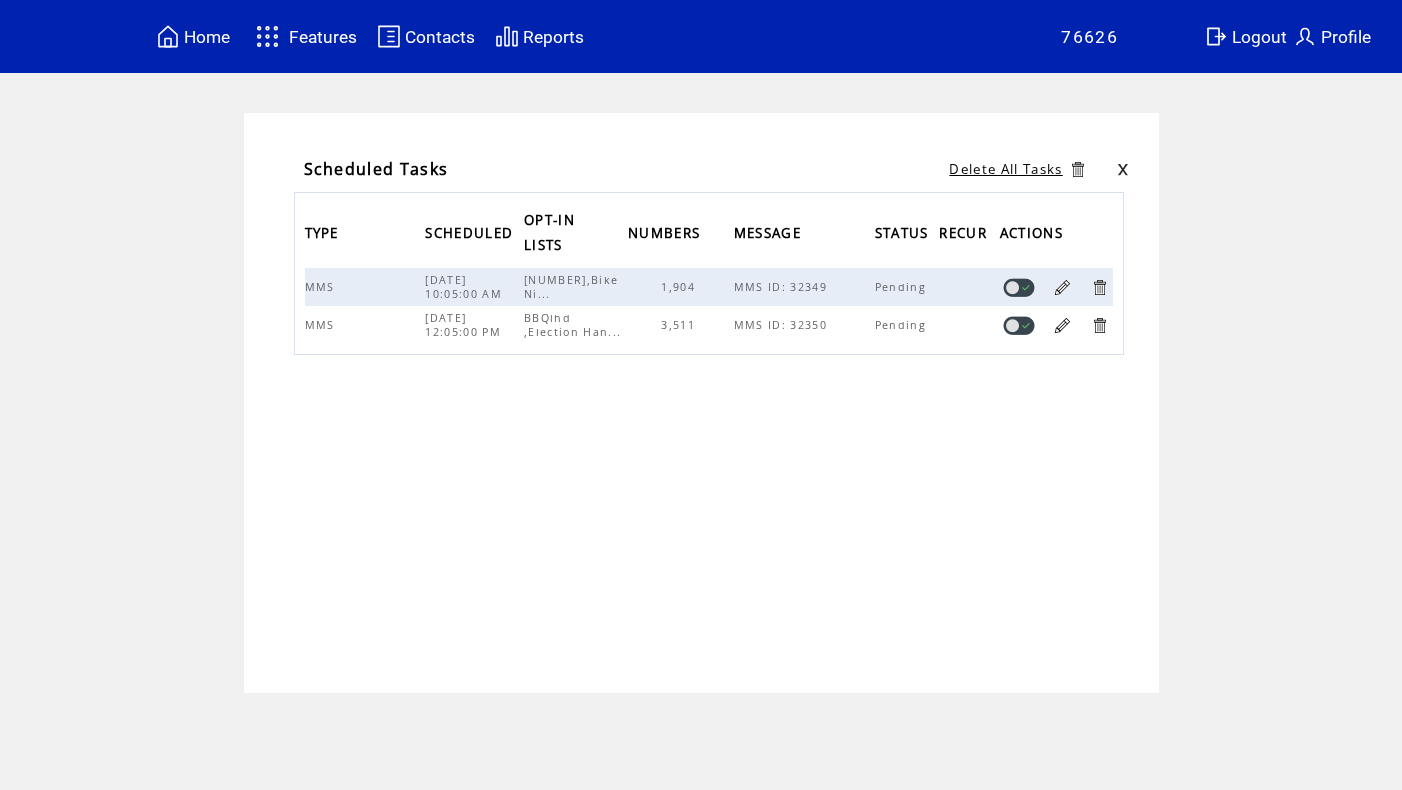 click on "MMS ID: 32350" at bounding box center [804, 325] 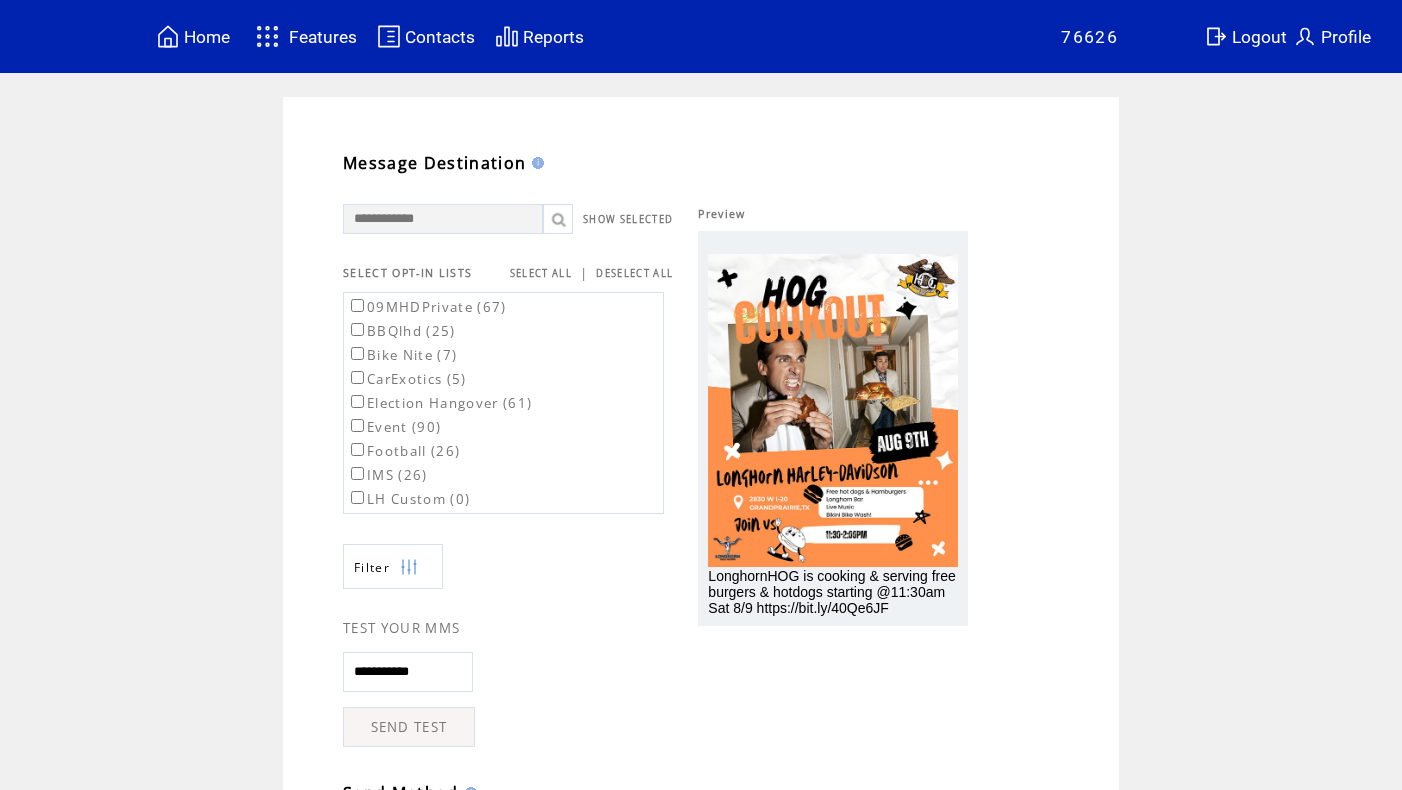 scroll, scrollTop: 0, scrollLeft: 0, axis: both 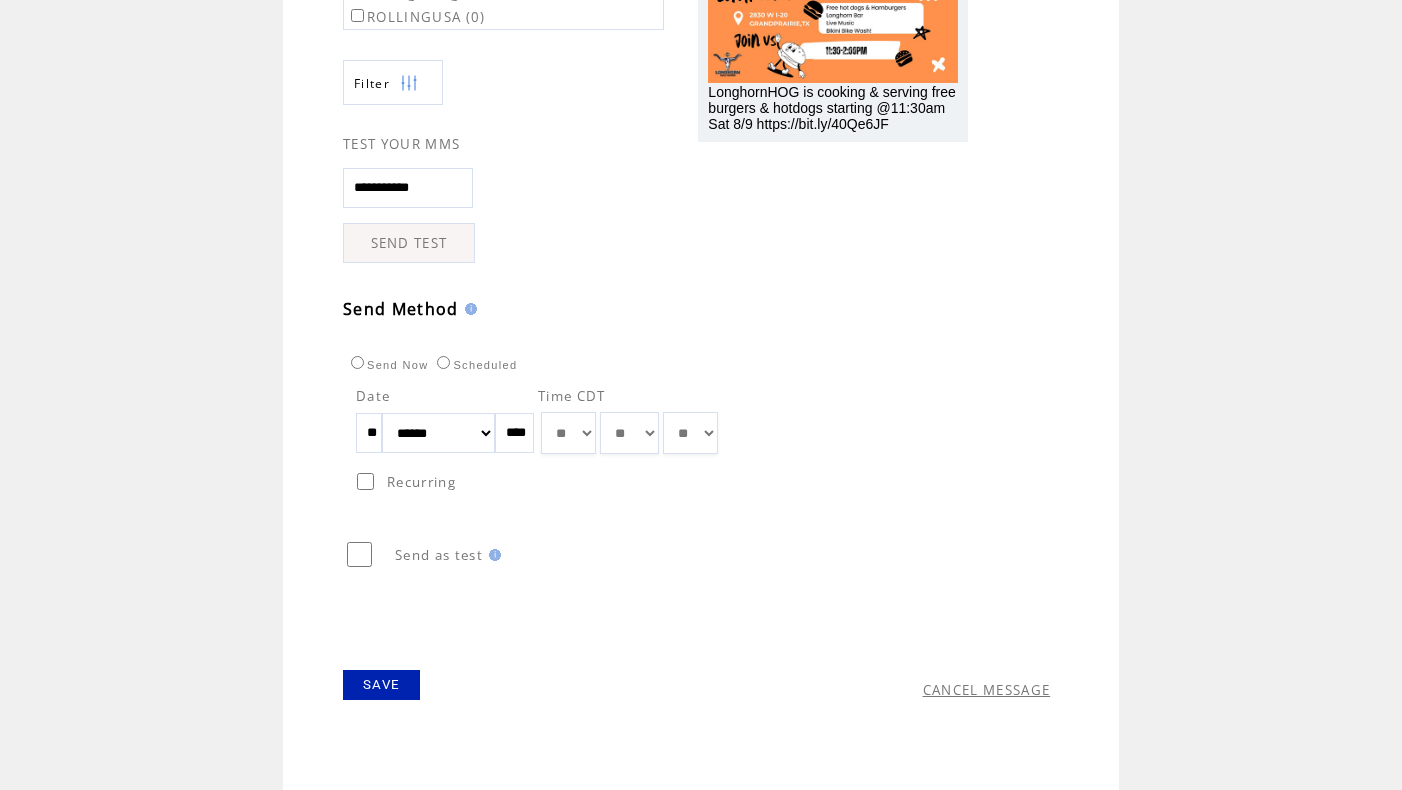 drag, startPoint x: 394, startPoint y: 686, endPoint x: 439, endPoint y: 682, distance: 45.17743 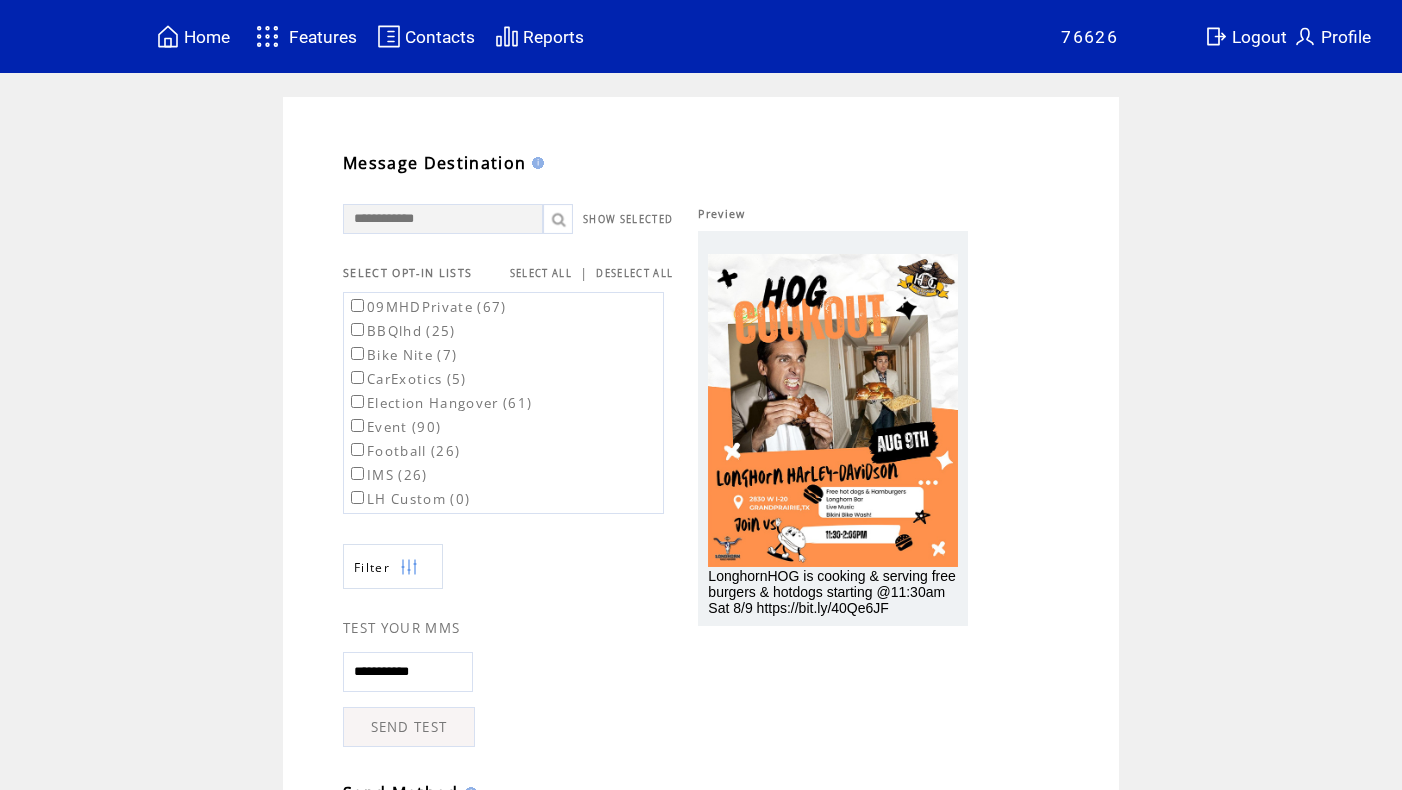 scroll, scrollTop: 1, scrollLeft: 0, axis: vertical 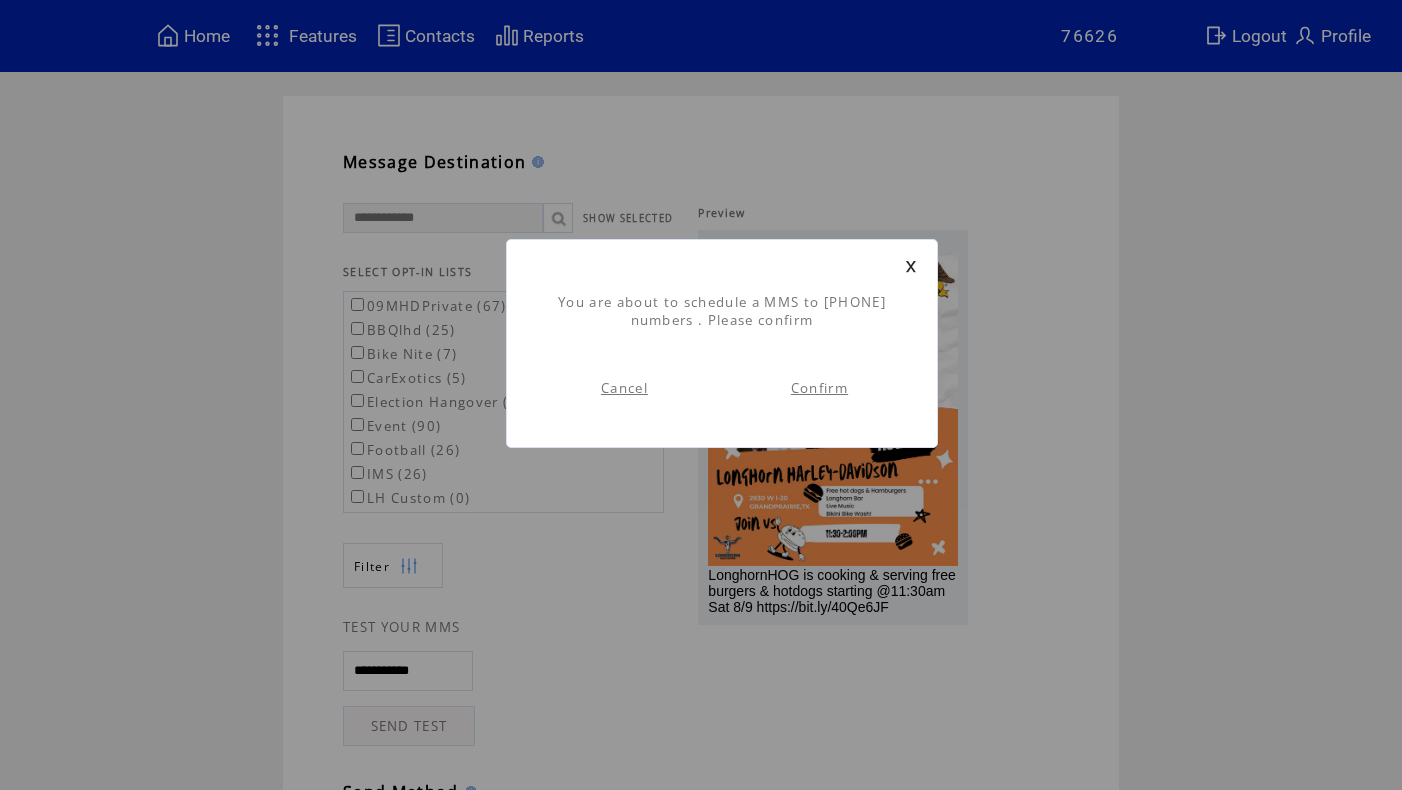 drag, startPoint x: 847, startPoint y: 388, endPoint x: 976, endPoint y: 448, distance: 142.27087 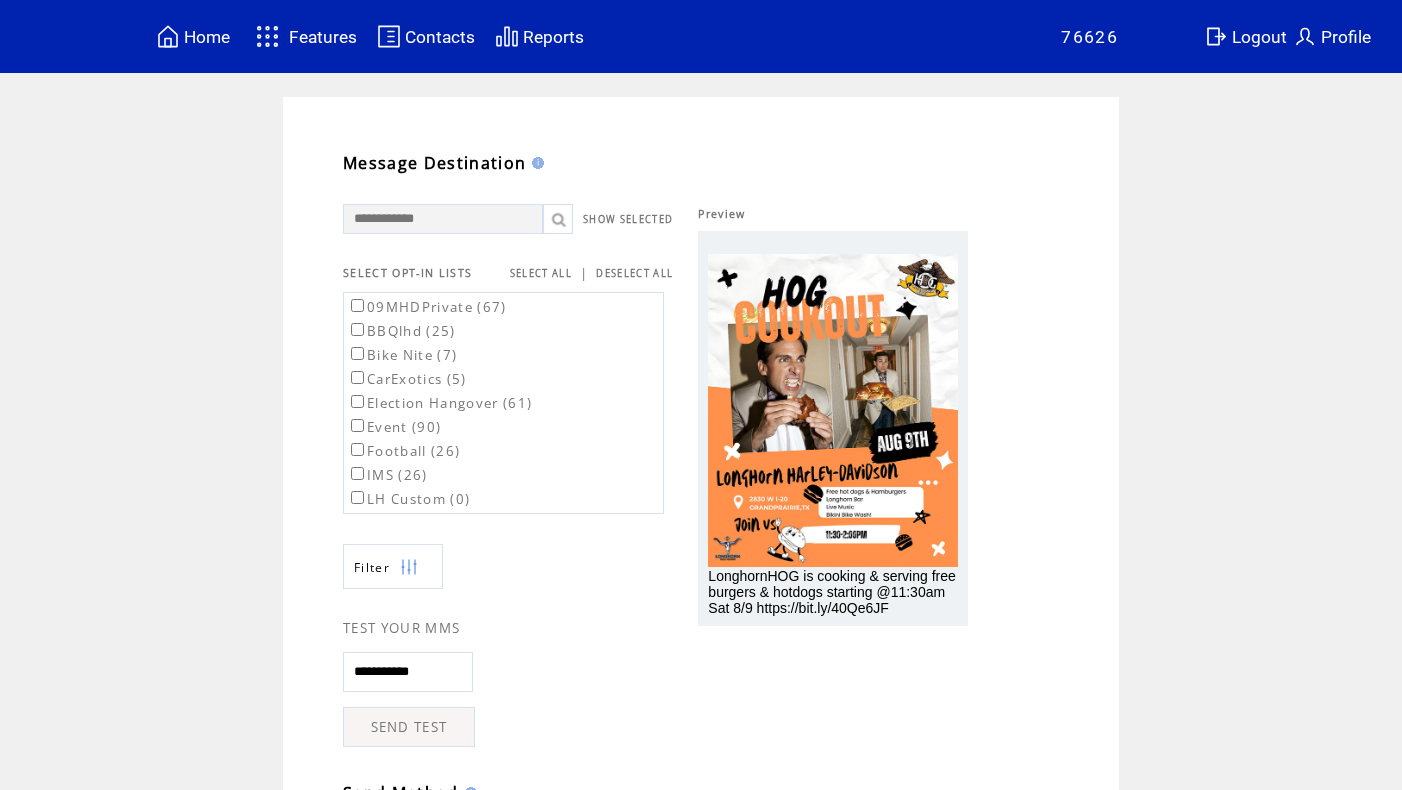 scroll, scrollTop: 1, scrollLeft: 0, axis: vertical 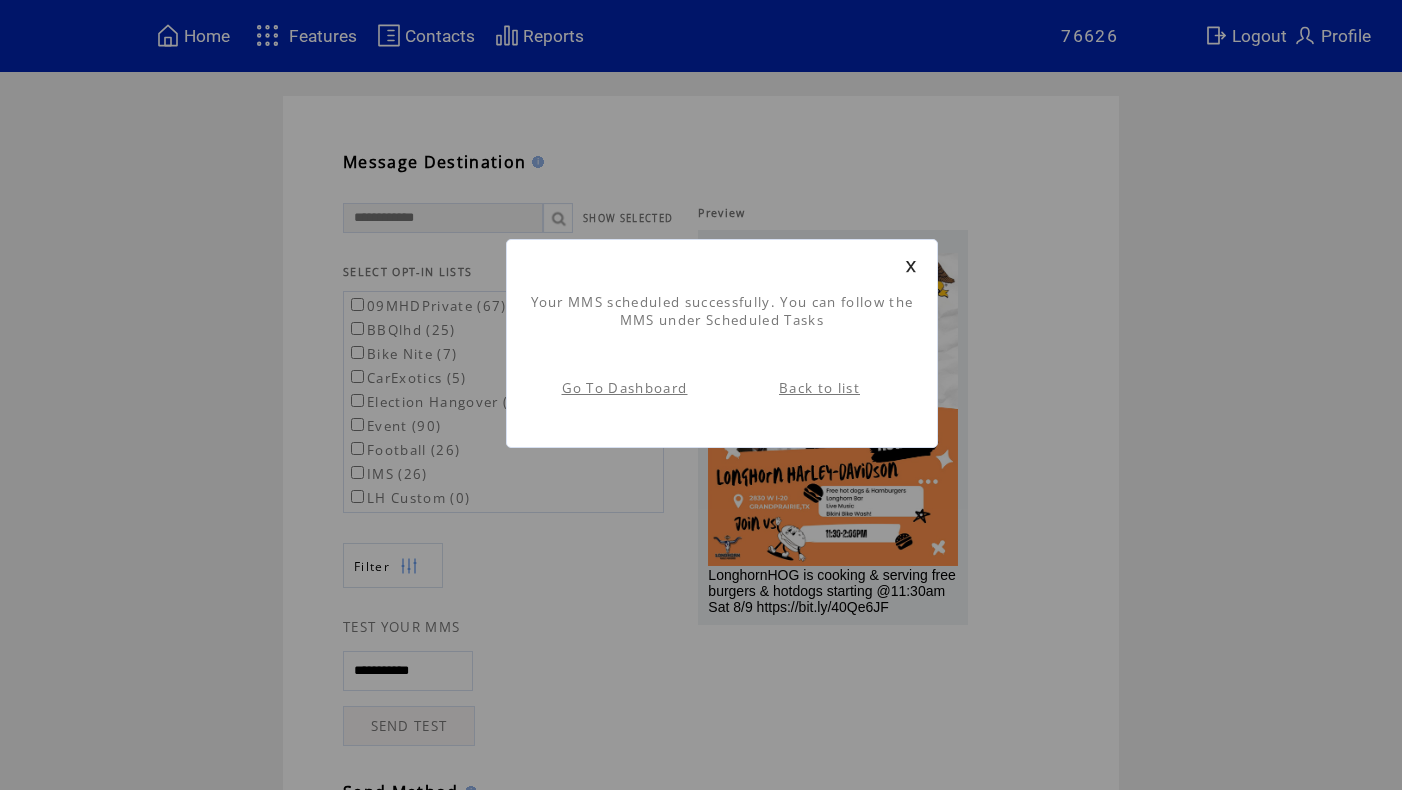 click on "Back to list" at bounding box center [819, 388] 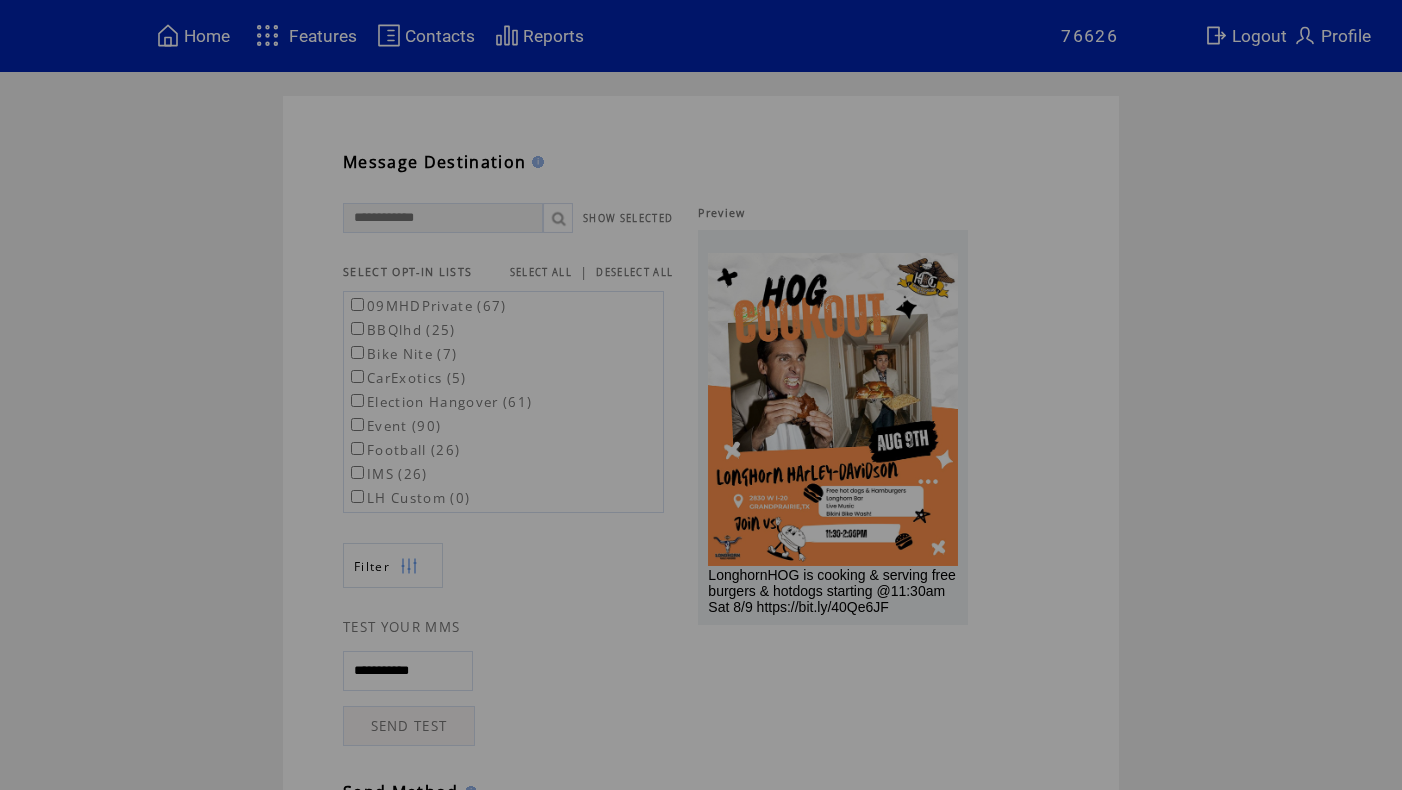 scroll, scrollTop: 0, scrollLeft: 0, axis: both 